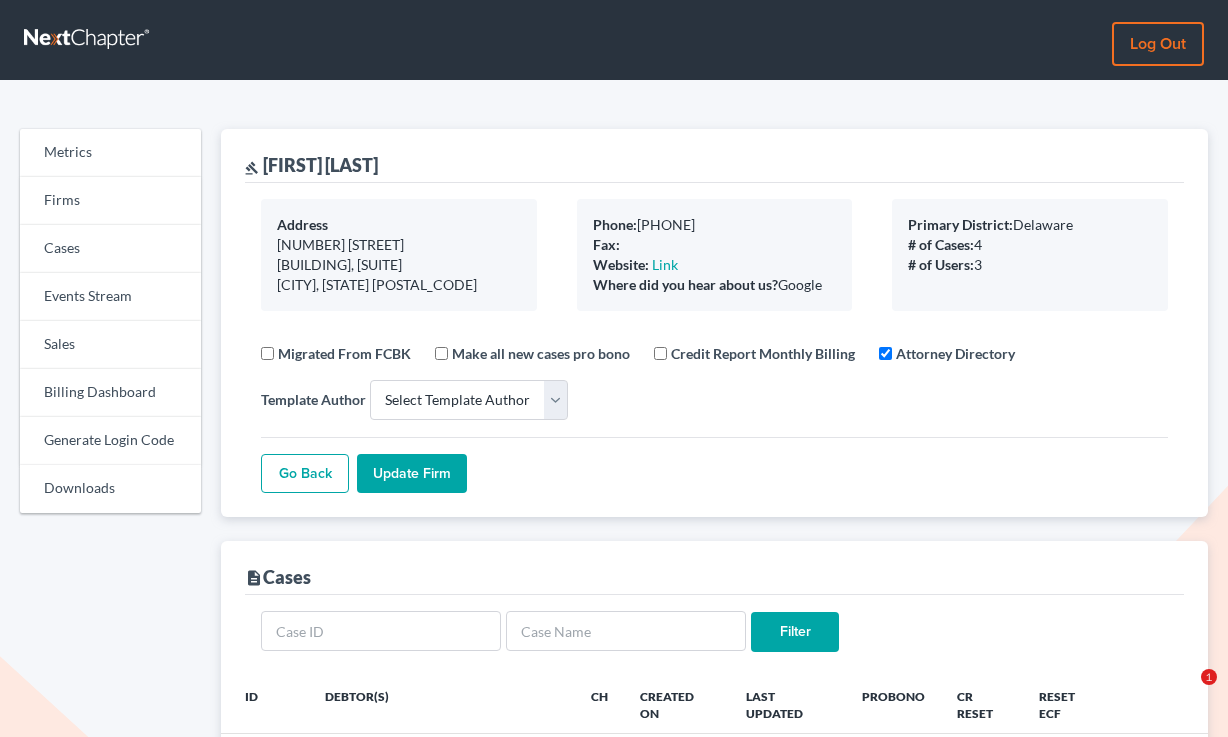 select 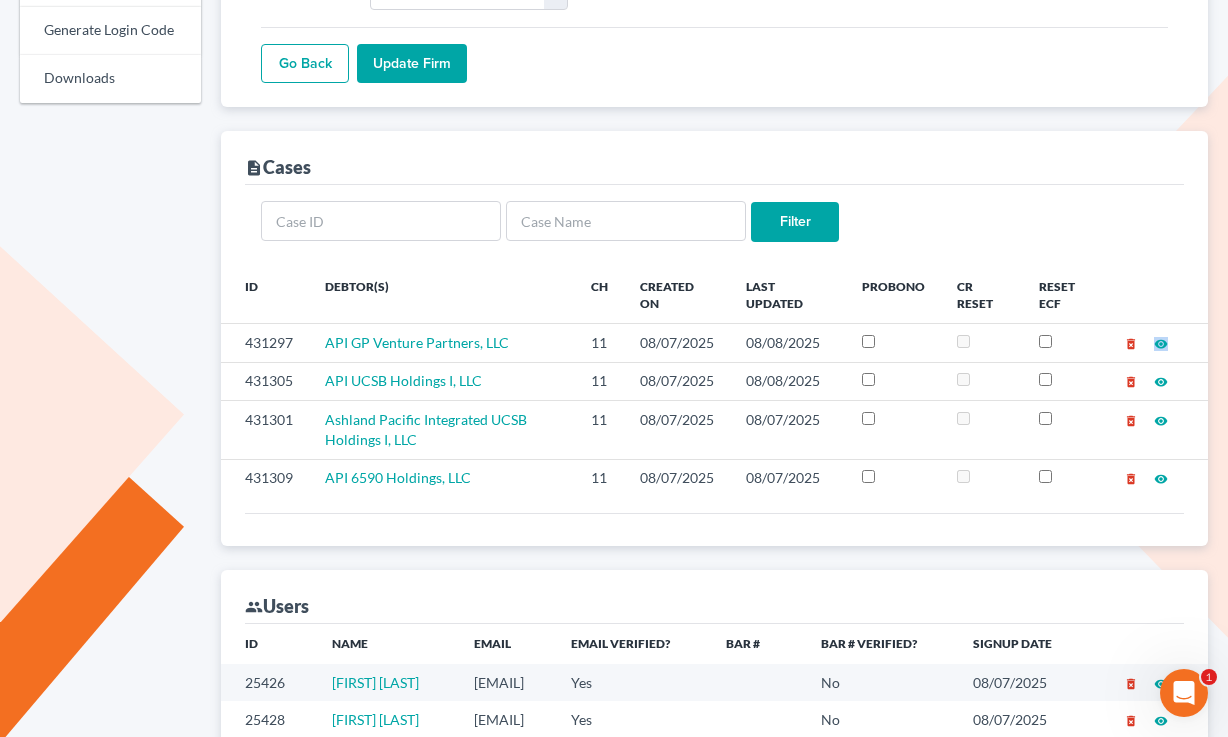 scroll, scrollTop: 0, scrollLeft: 0, axis: both 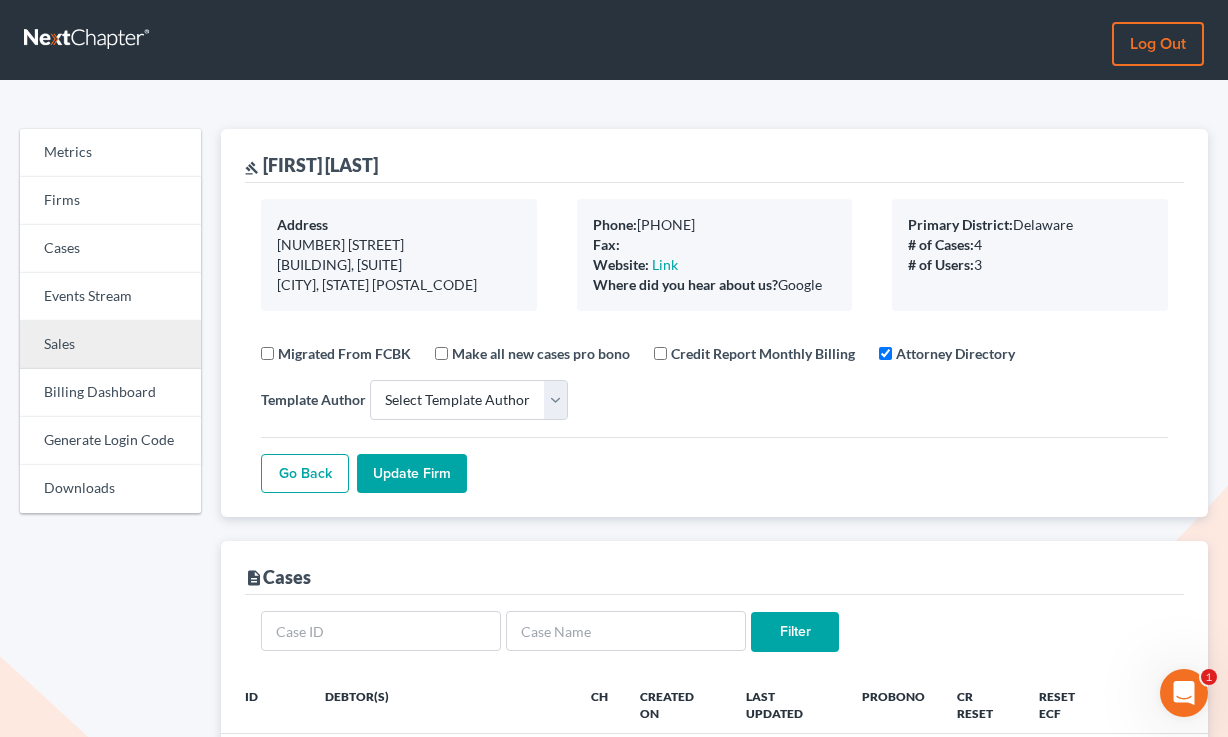 click on "Sales" at bounding box center (110, 345) 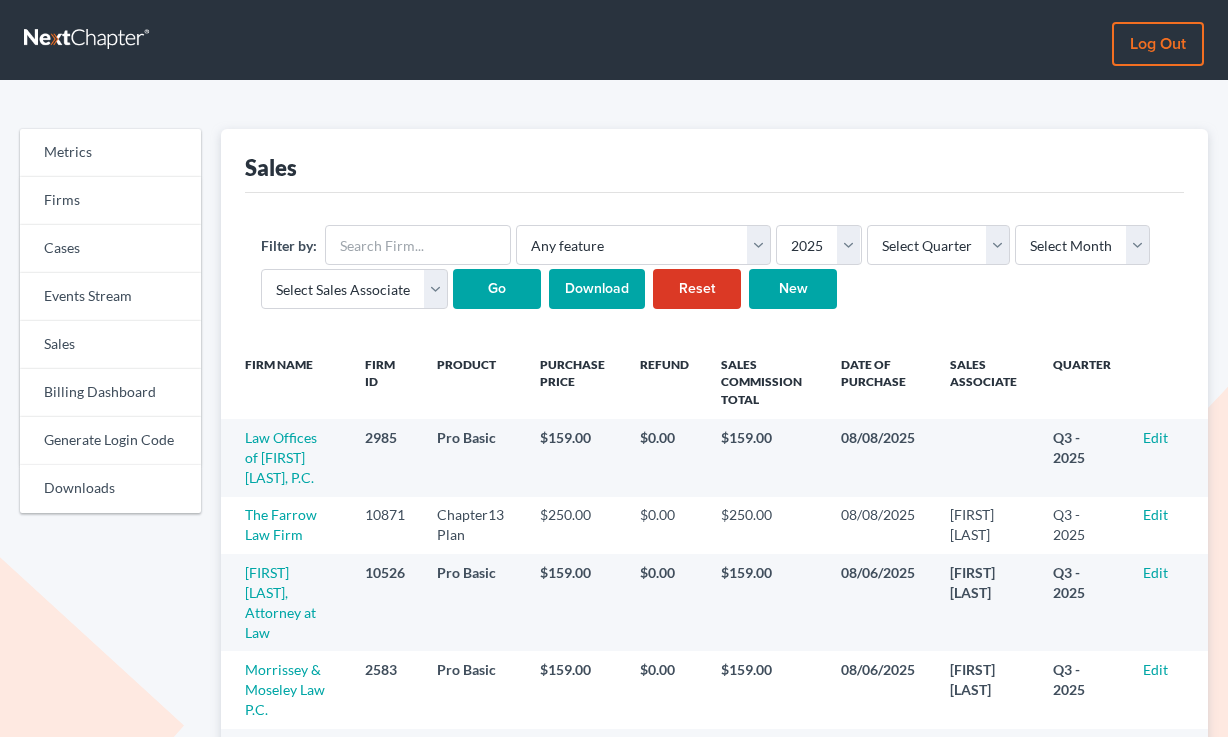 scroll, scrollTop: 0, scrollLeft: 0, axis: both 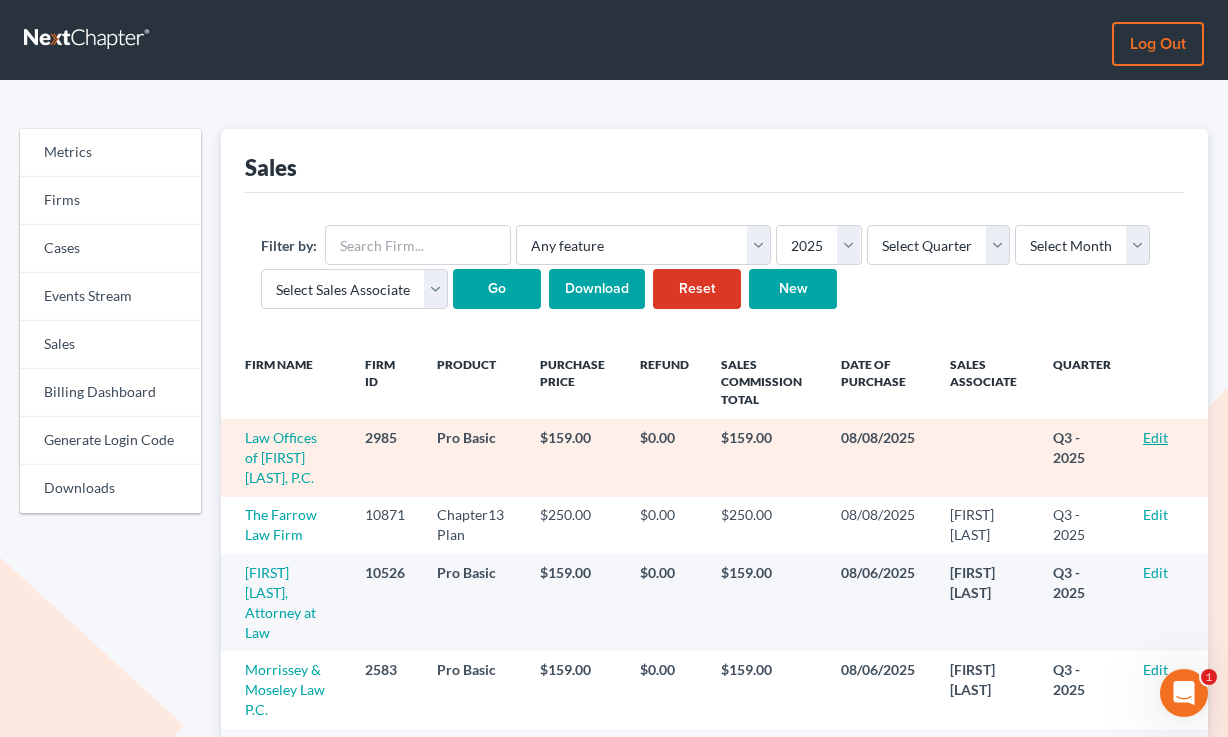 click on "Edit" at bounding box center (1155, 437) 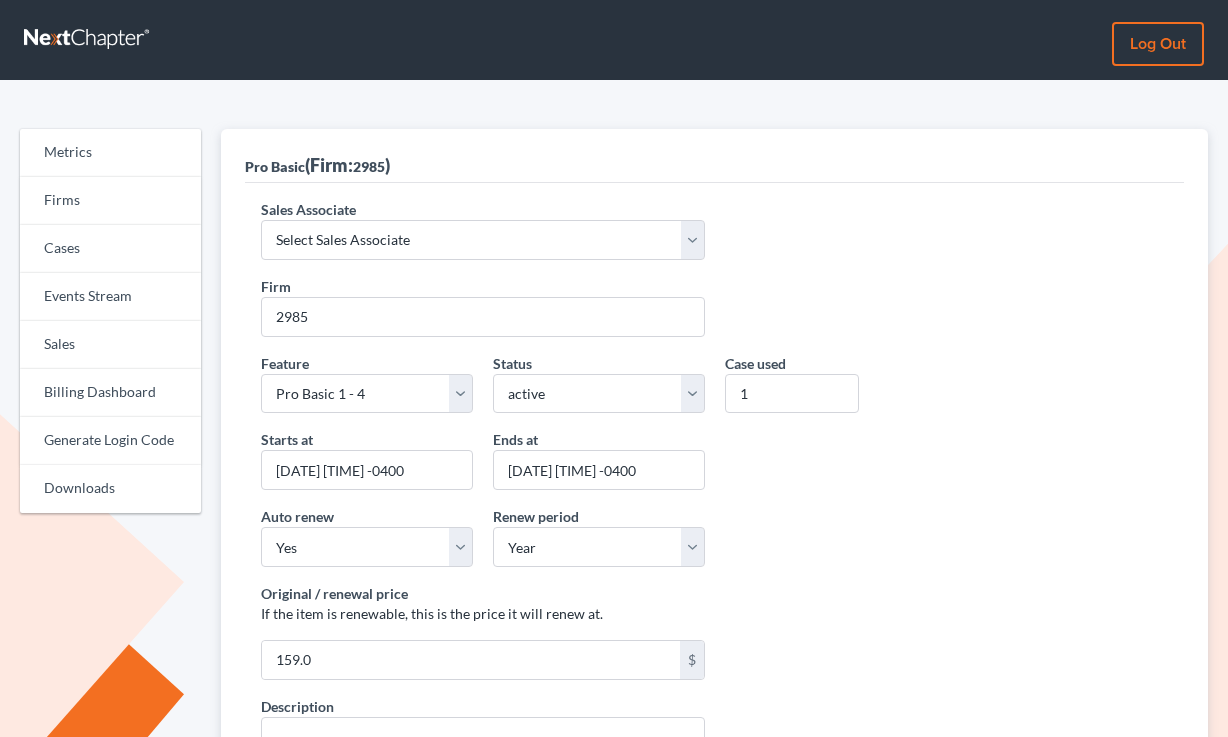 scroll, scrollTop: 0, scrollLeft: 0, axis: both 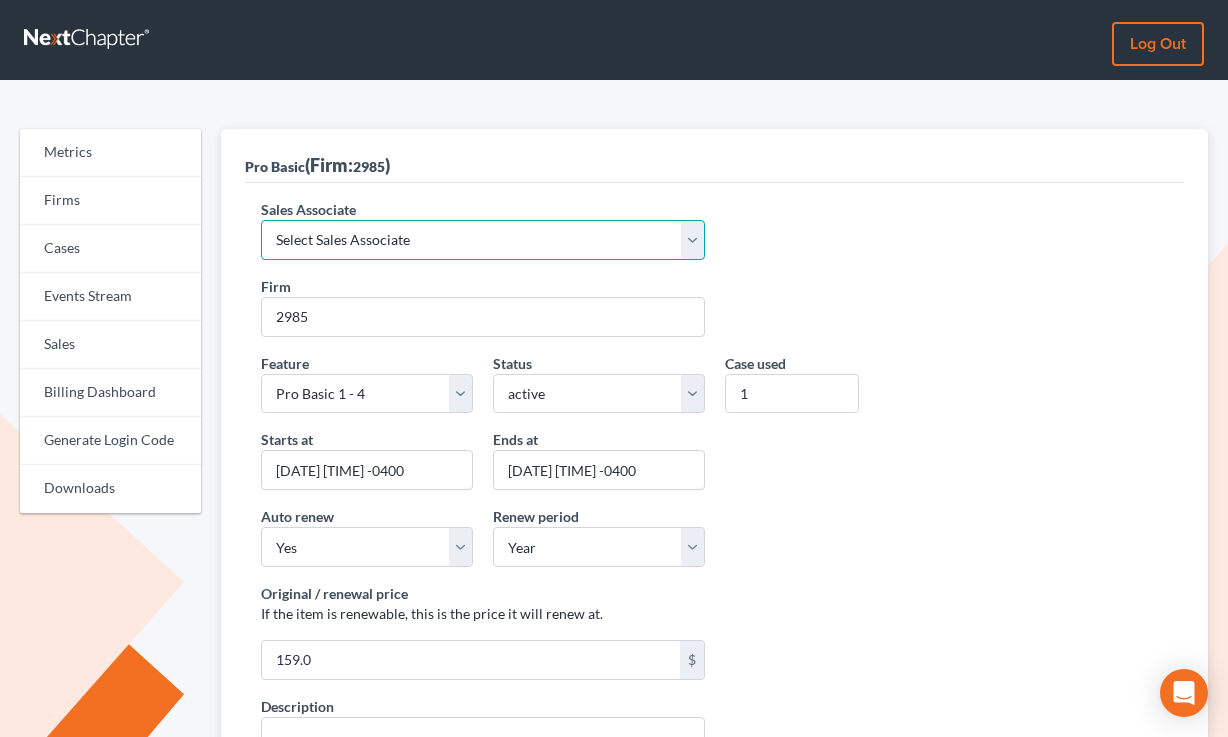 click on "Select Sales Associate
Alex Seymour
Over Transom
Tim Shadoan" at bounding box center [482, 240] 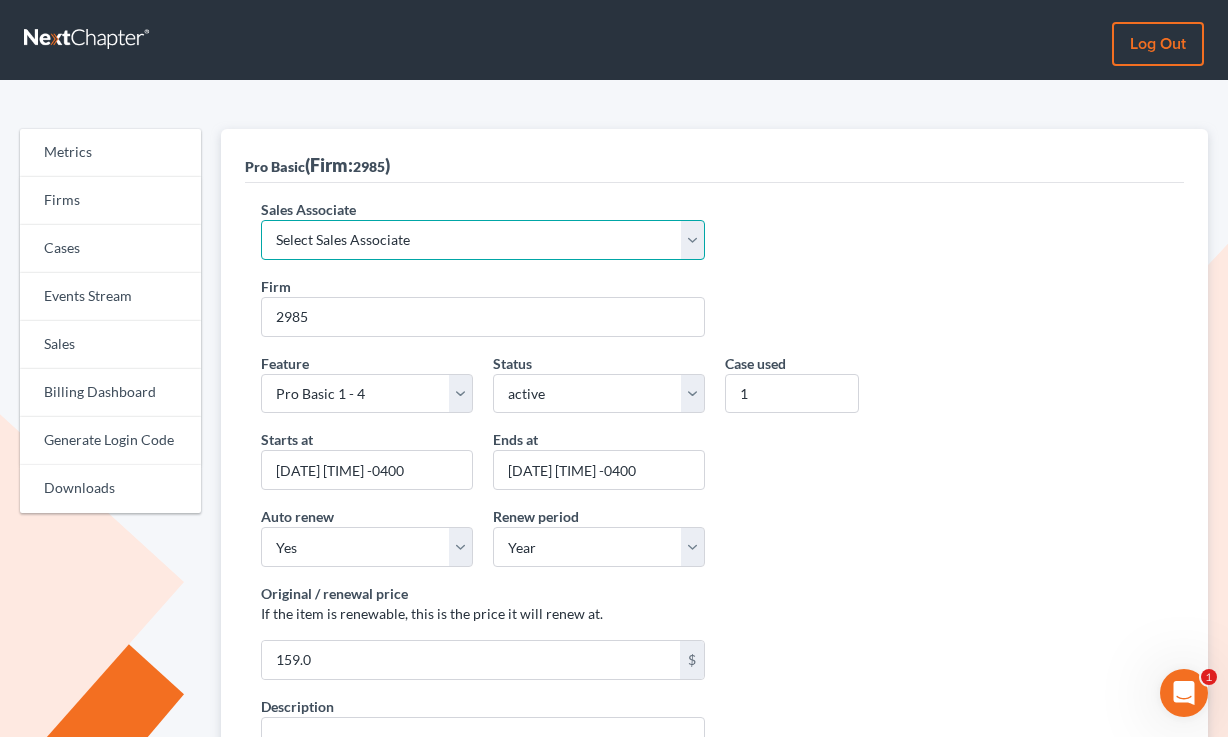 scroll, scrollTop: 0, scrollLeft: 0, axis: both 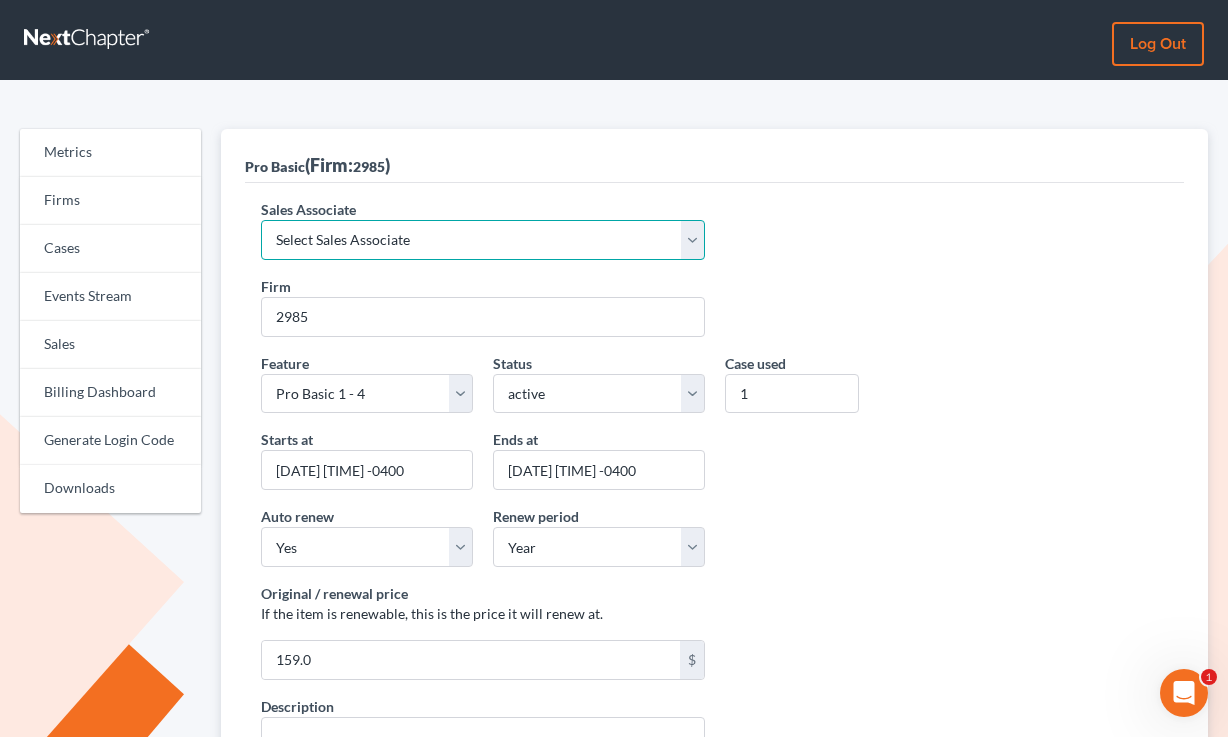 select on "7676" 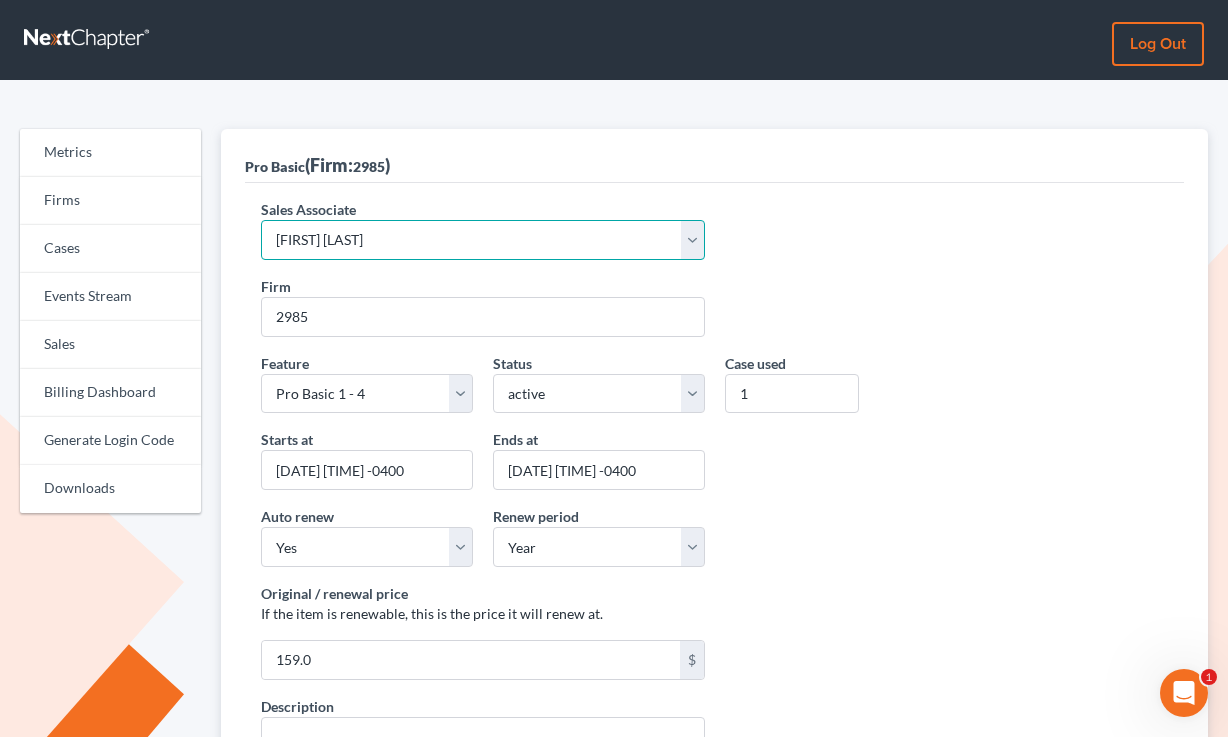 click on "Select Sales Associate
Alex Seymour
Over Transom
Tim Shadoan" at bounding box center (482, 240) 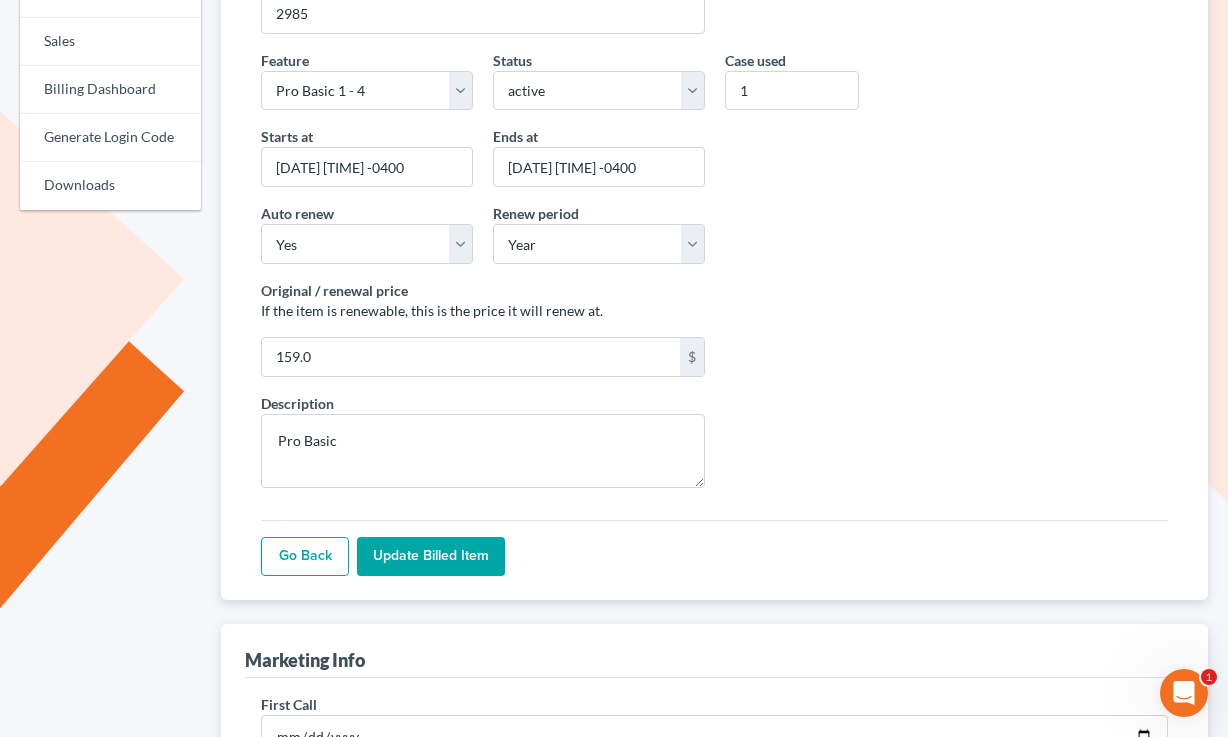 click on "Update Billed item" at bounding box center [431, 557] 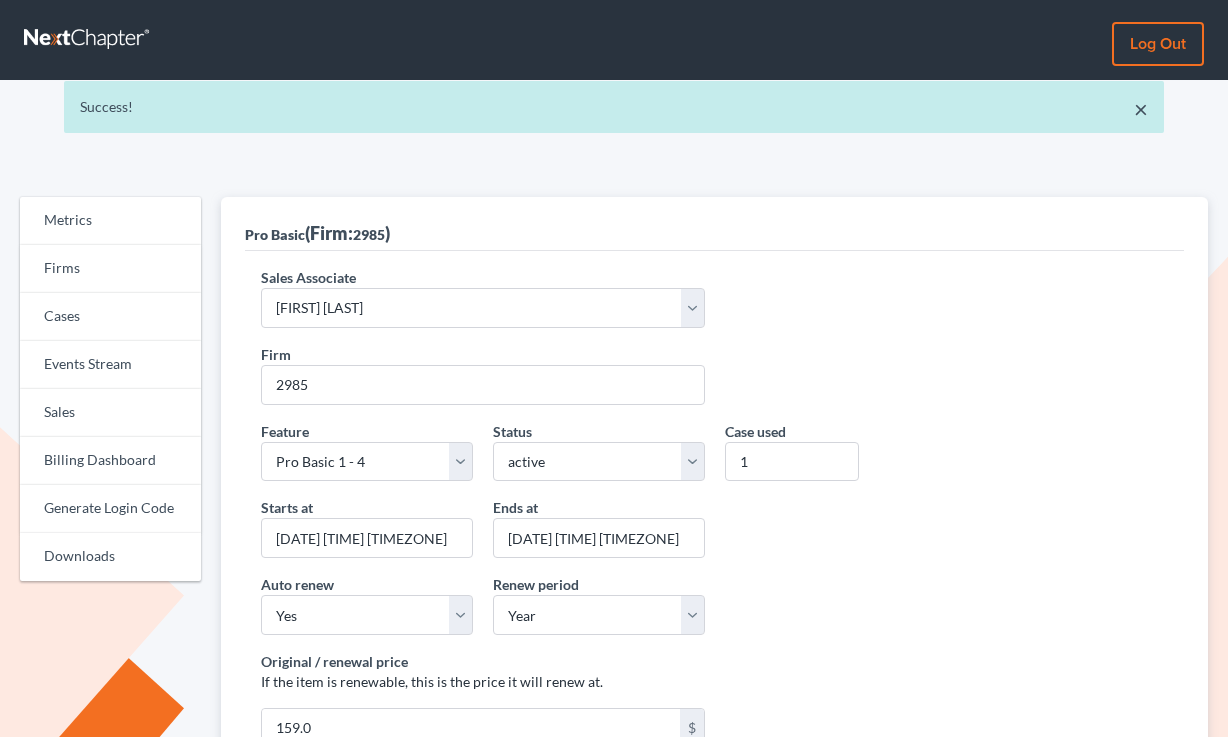 scroll, scrollTop: 0, scrollLeft: 0, axis: both 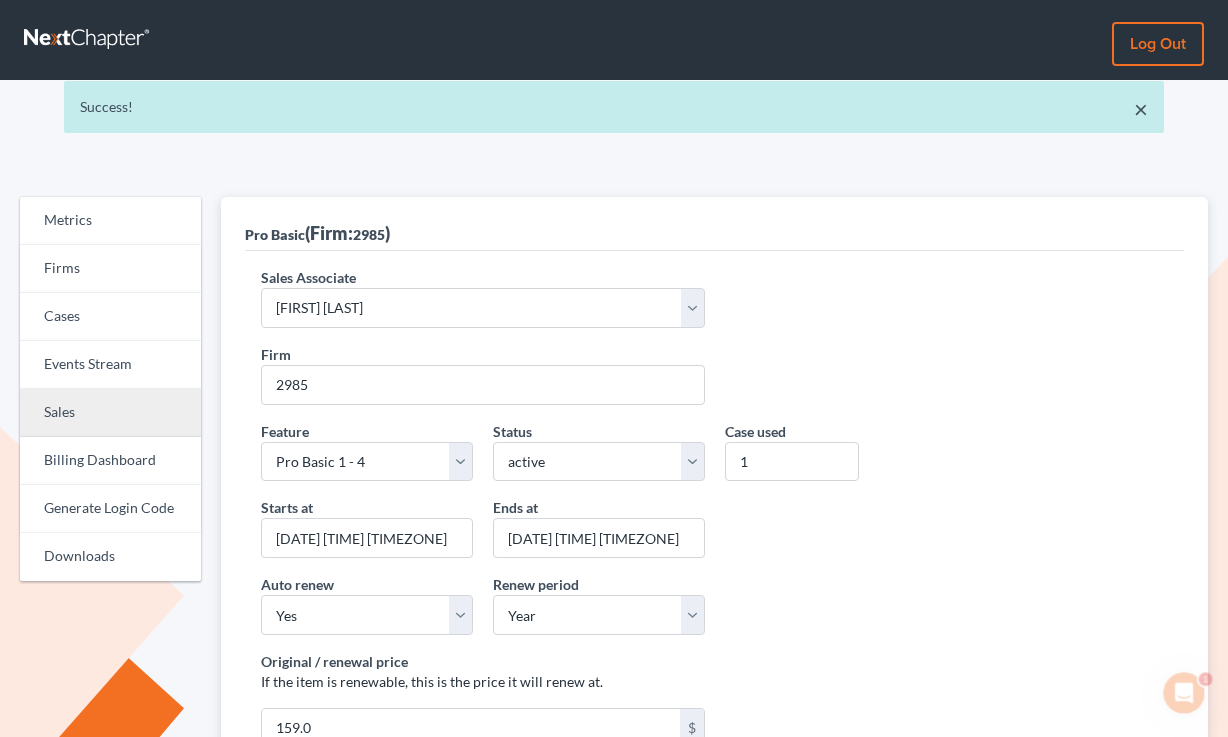 click on "Sales" at bounding box center [110, 413] 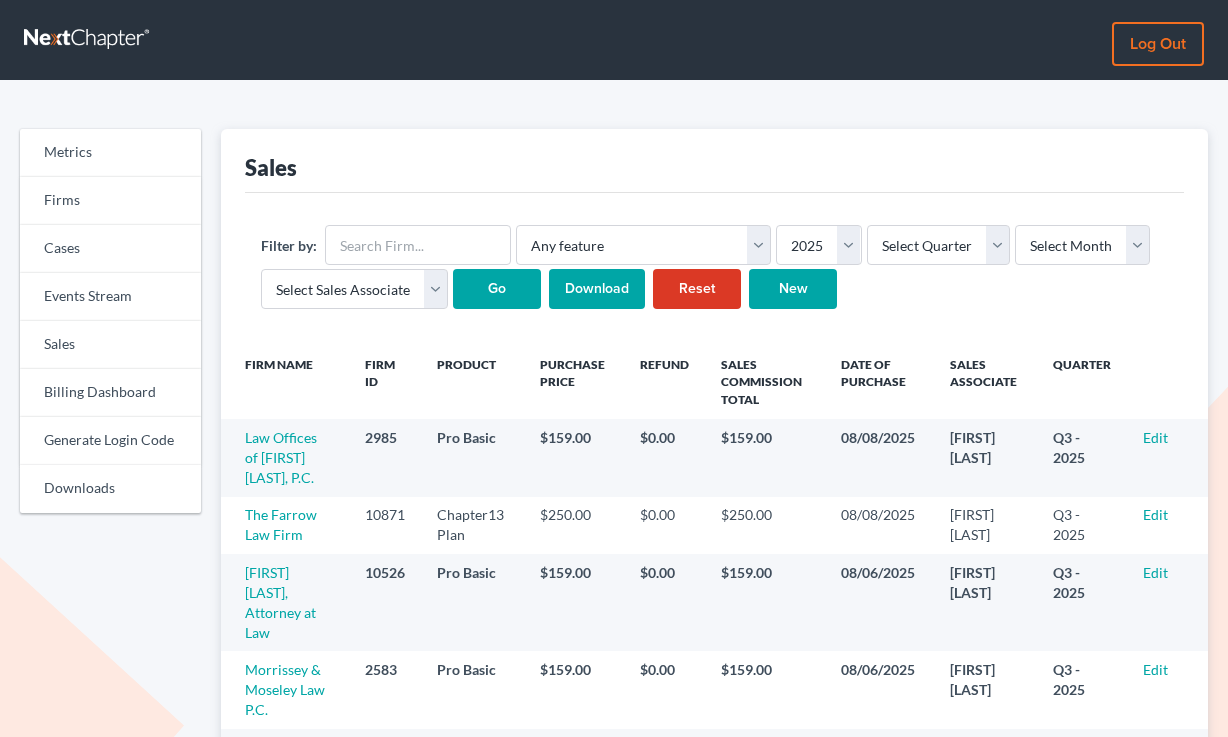 scroll, scrollTop: 0, scrollLeft: 0, axis: both 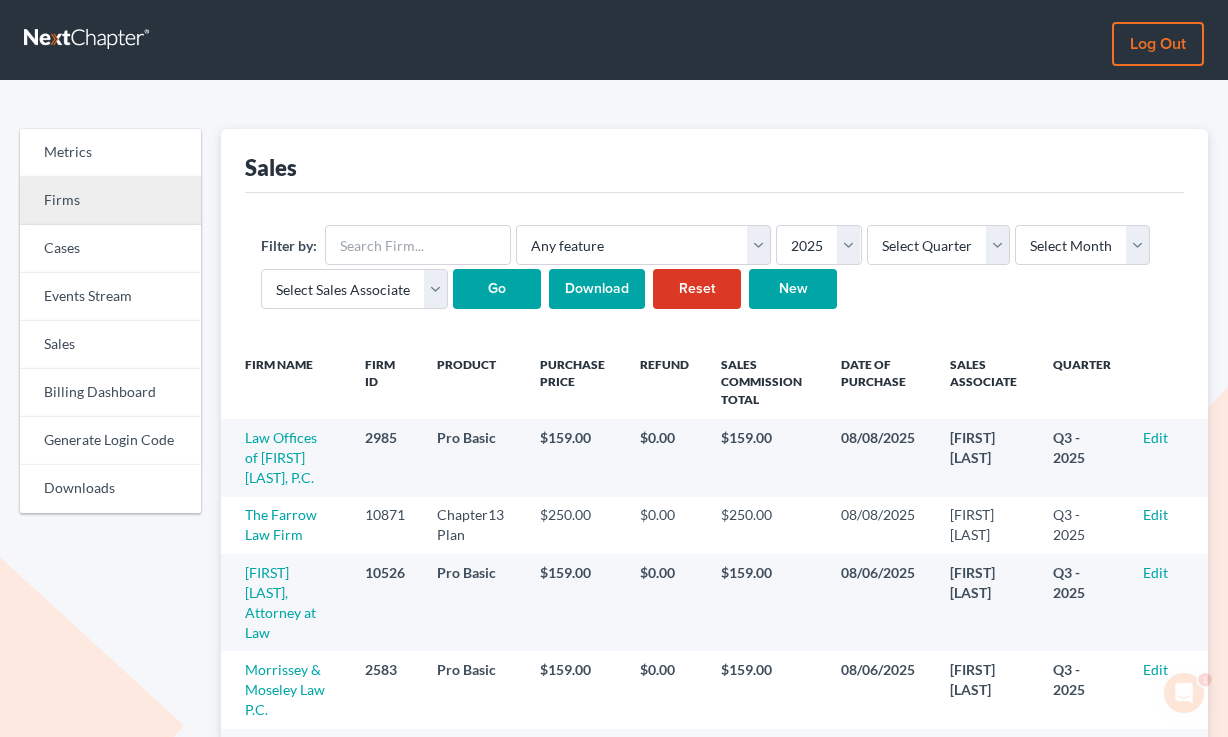 click on "Firms" at bounding box center (110, 201) 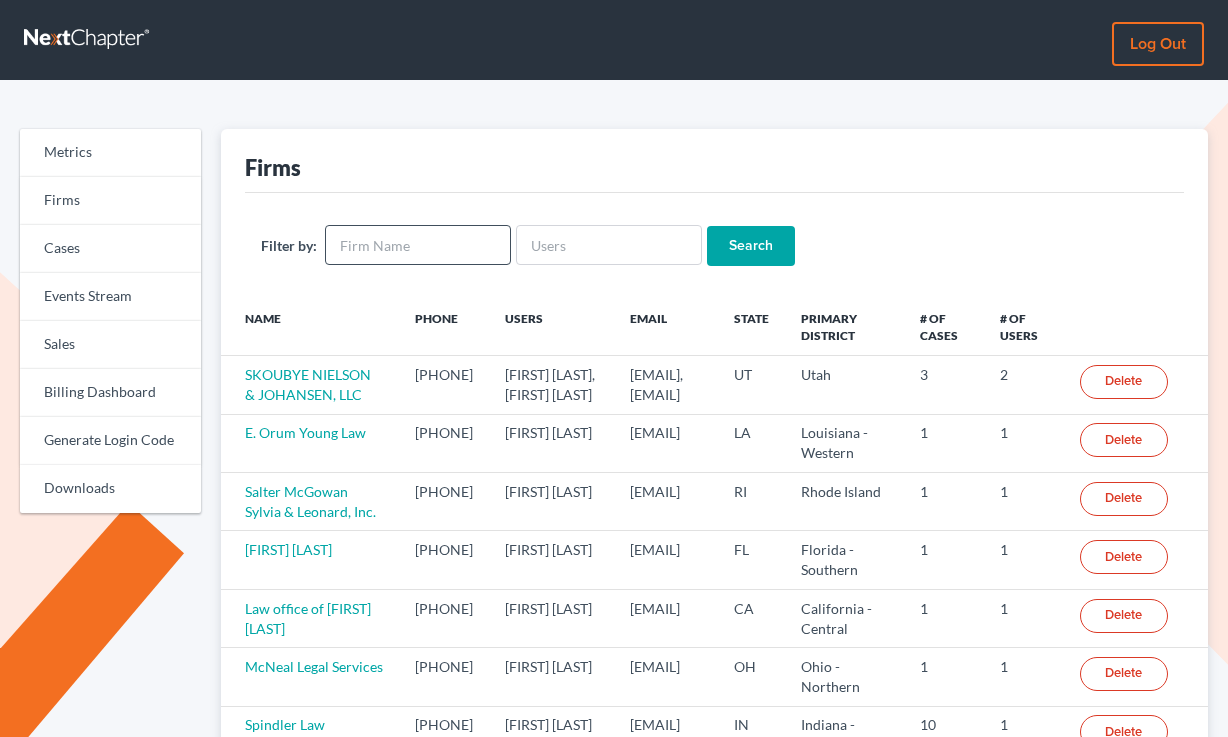 scroll, scrollTop: 0, scrollLeft: 0, axis: both 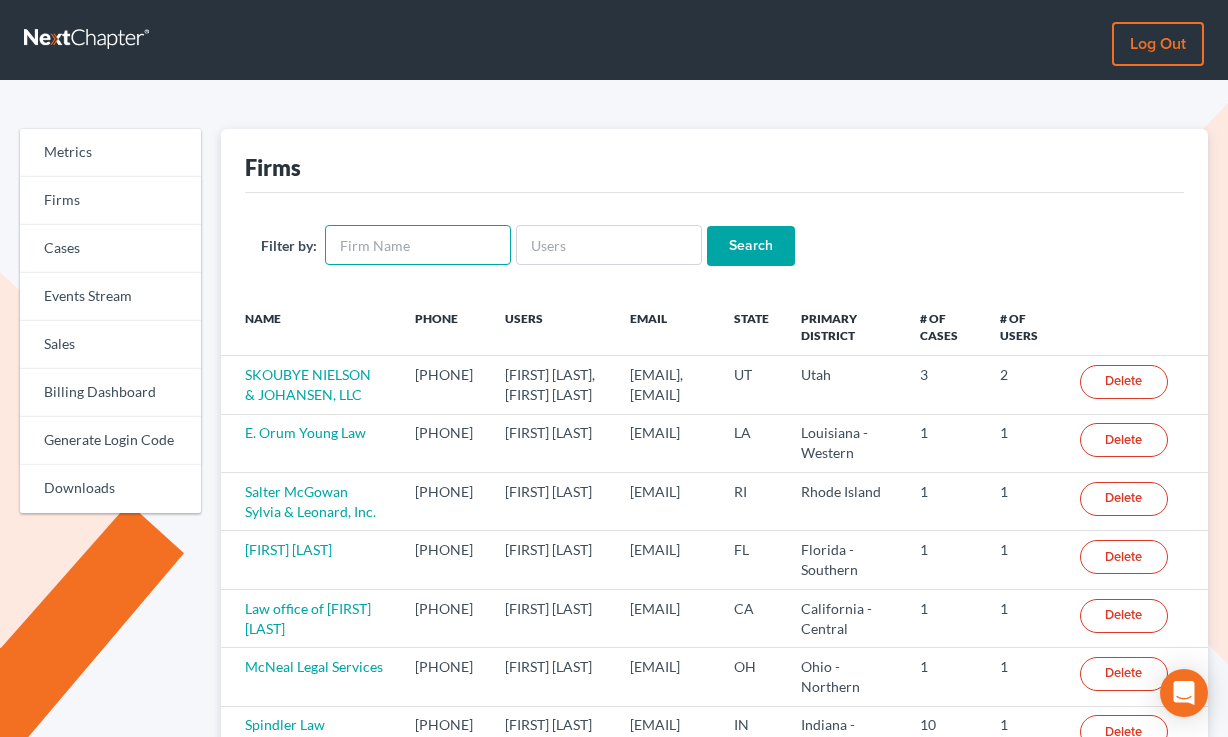 click at bounding box center [418, 245] 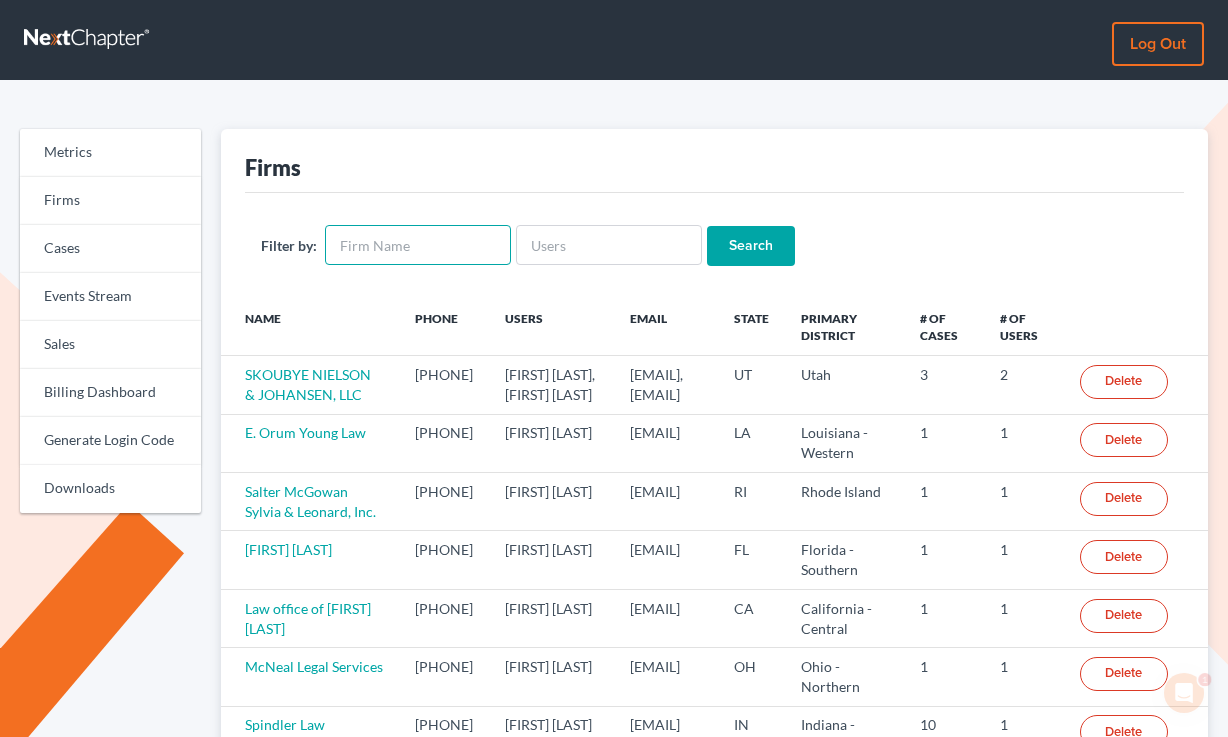 scroll, scrollTop: 0, scrollLeft: 0, axis: both 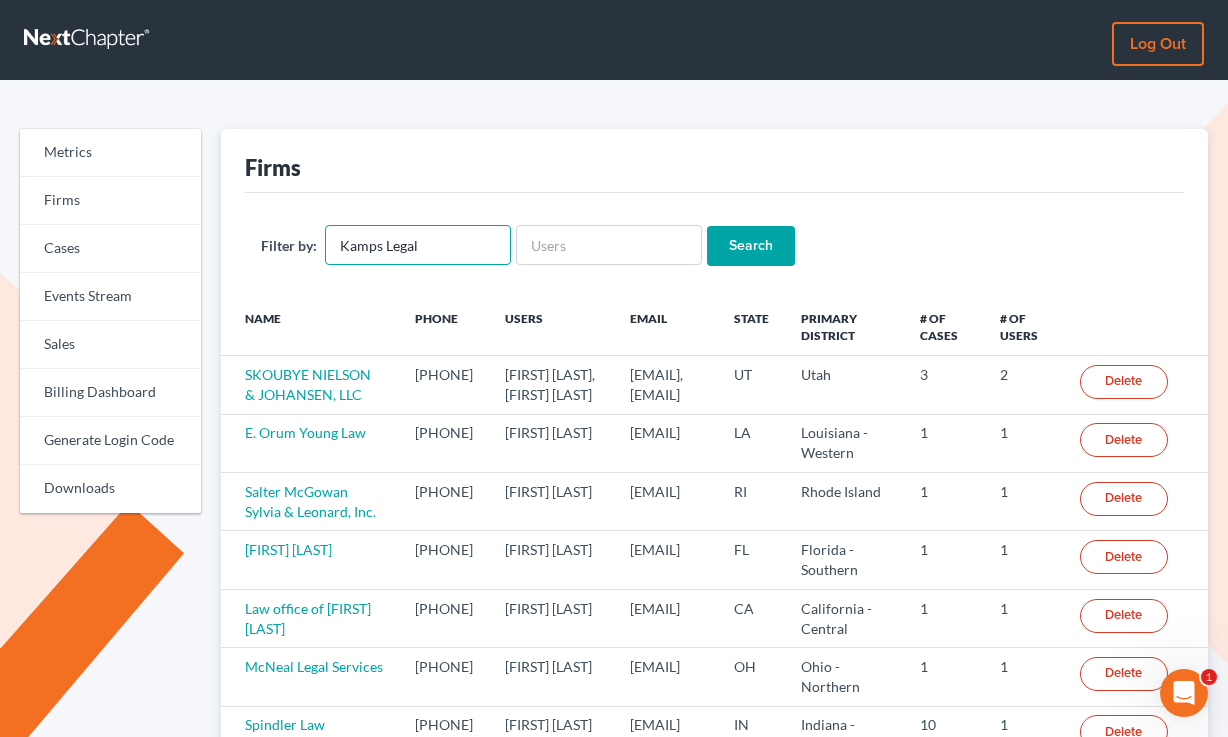 type on "Kamps Legal" 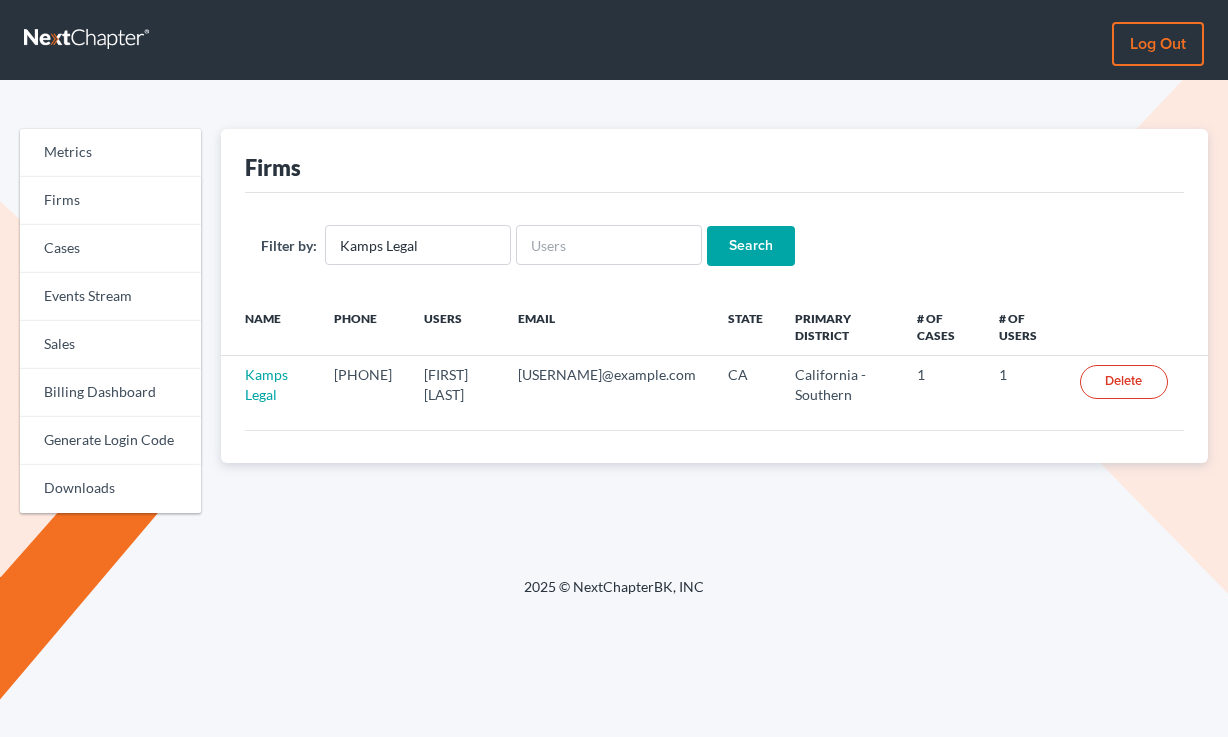 scroll, scrollTop: 0, scrollLeft: 0, axis: both 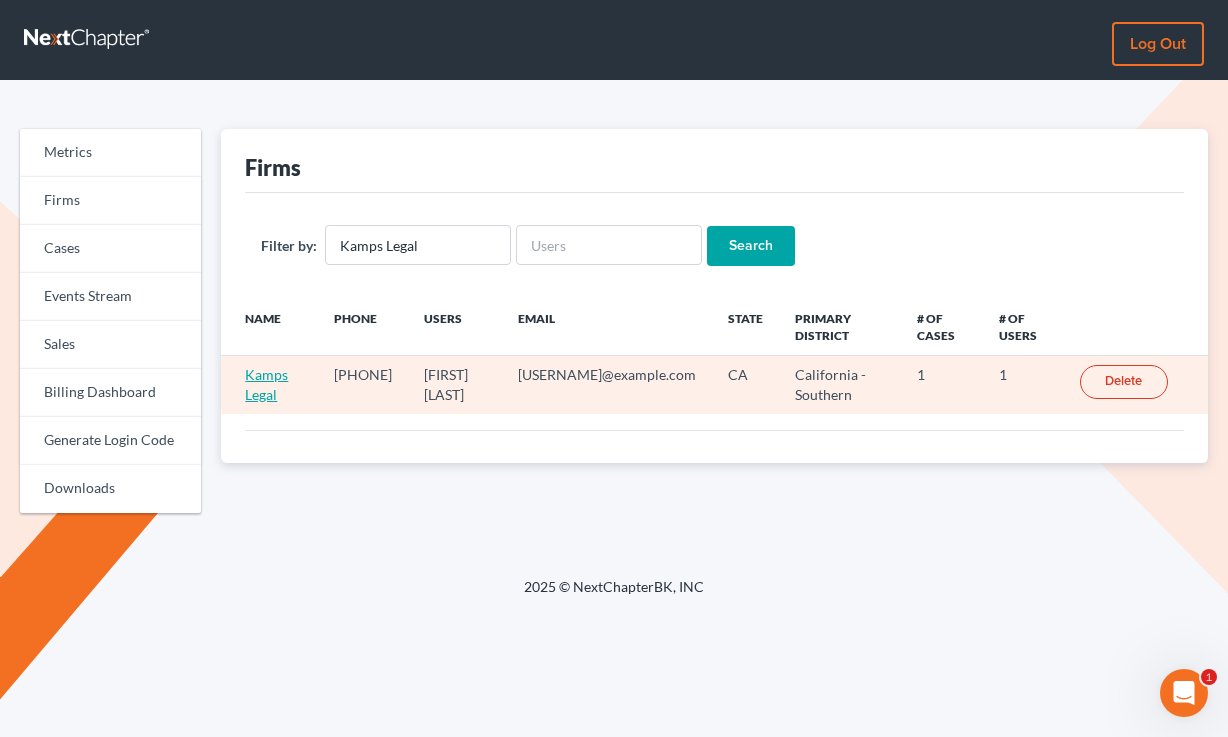 click on "Kamps Legal" at bounding box center (266, 384) 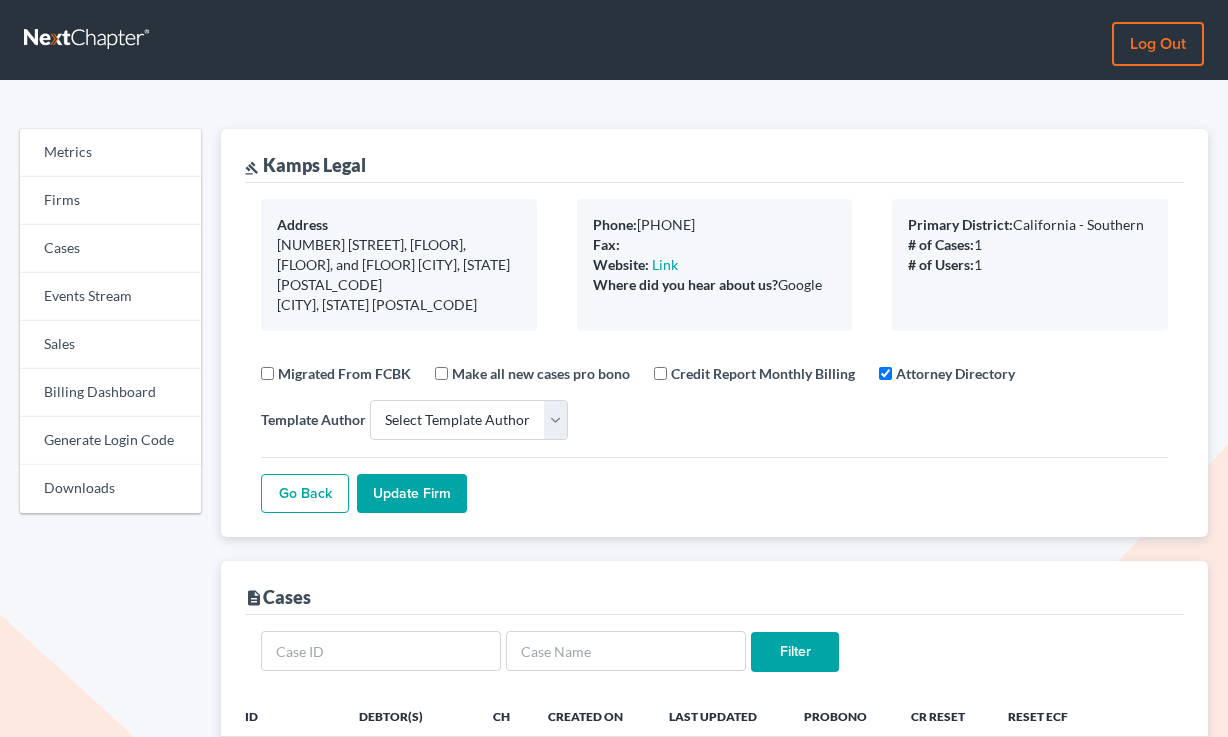 select 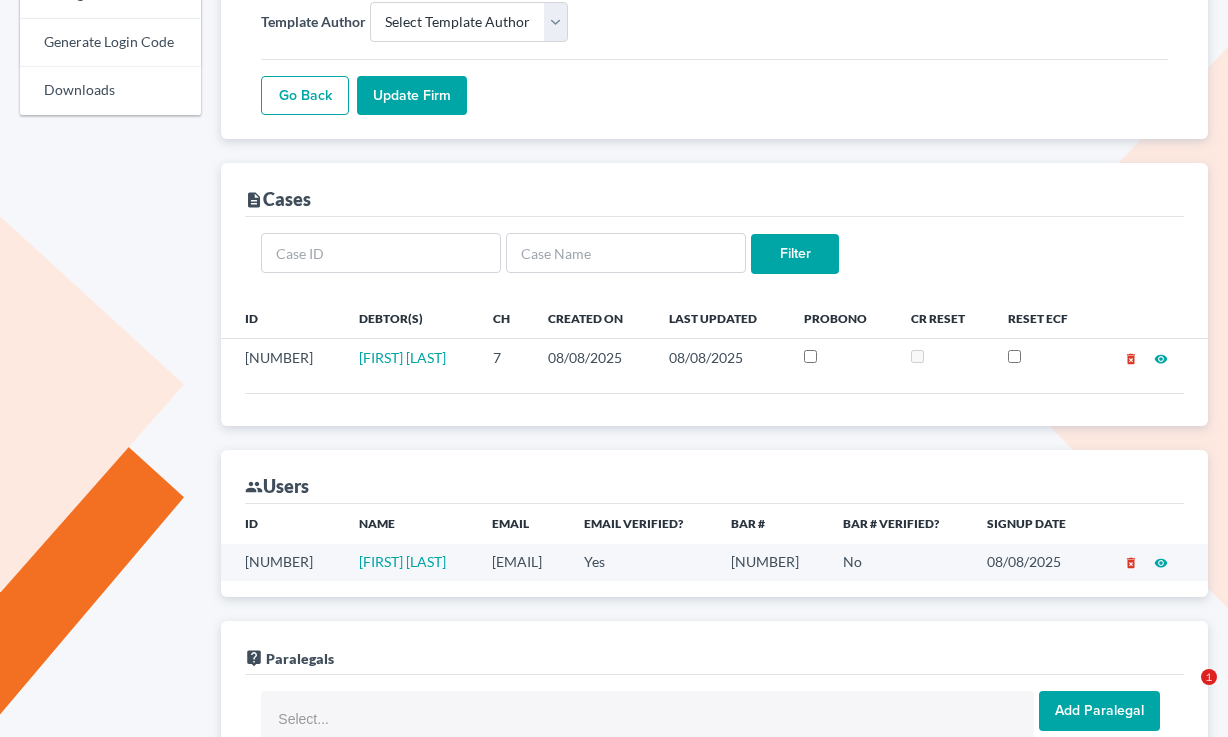scroll, scrollTop: 735, scrollLeft: 0, axis: vertical 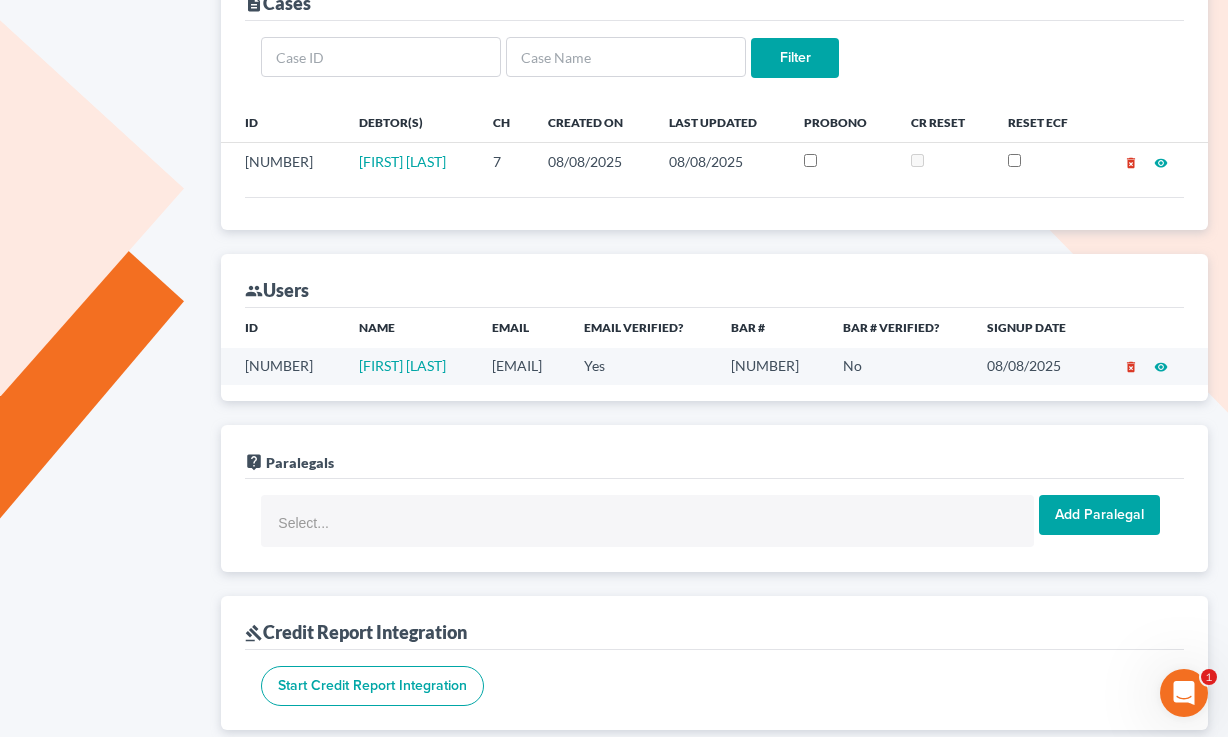click on "mkhontoanesu@gmail.com" at bounding box center (522, 366) 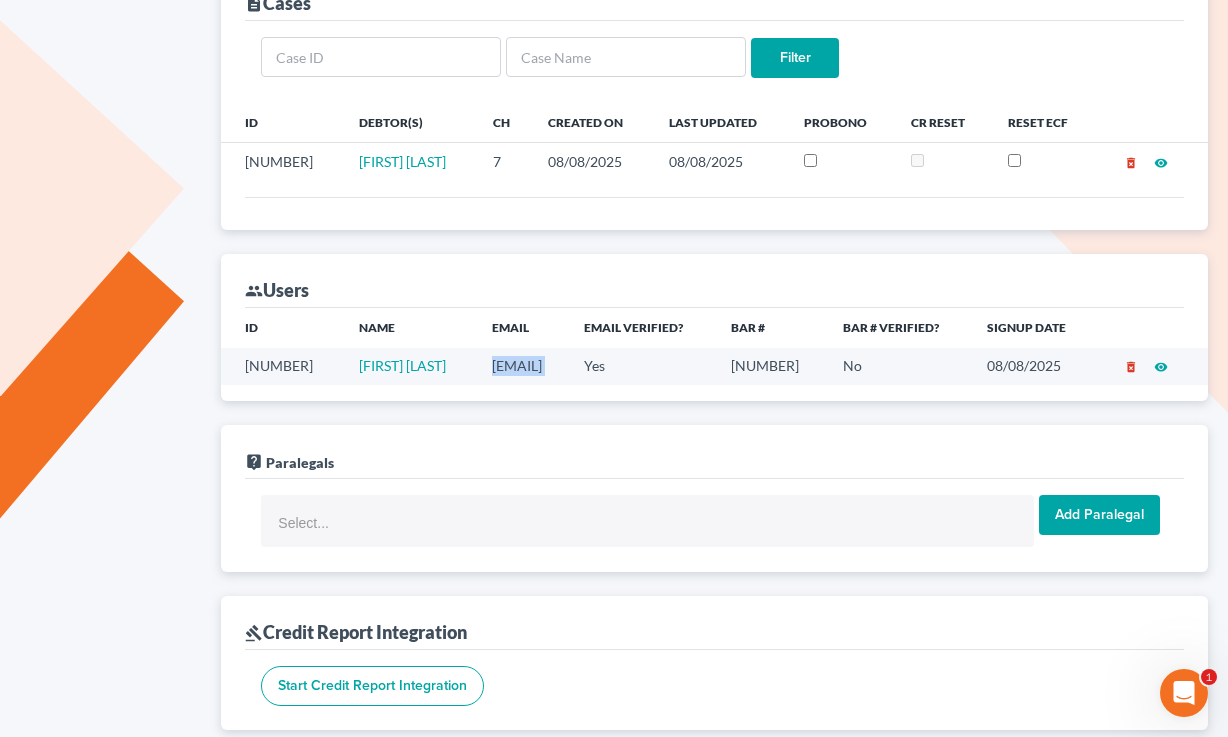 click on "mkhontoanesu@gmail.com" at bounding box center [522, 366] 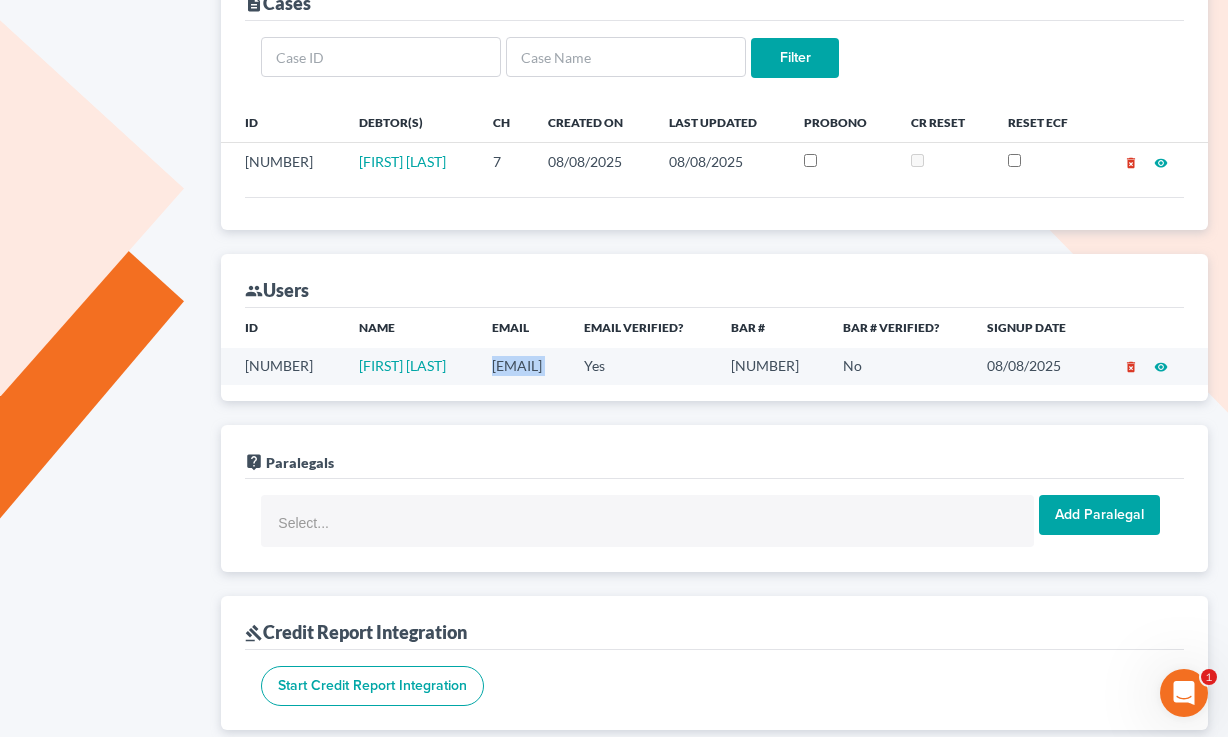 scroll, scrollTop: 0, scrollLeft: 0, axis: both 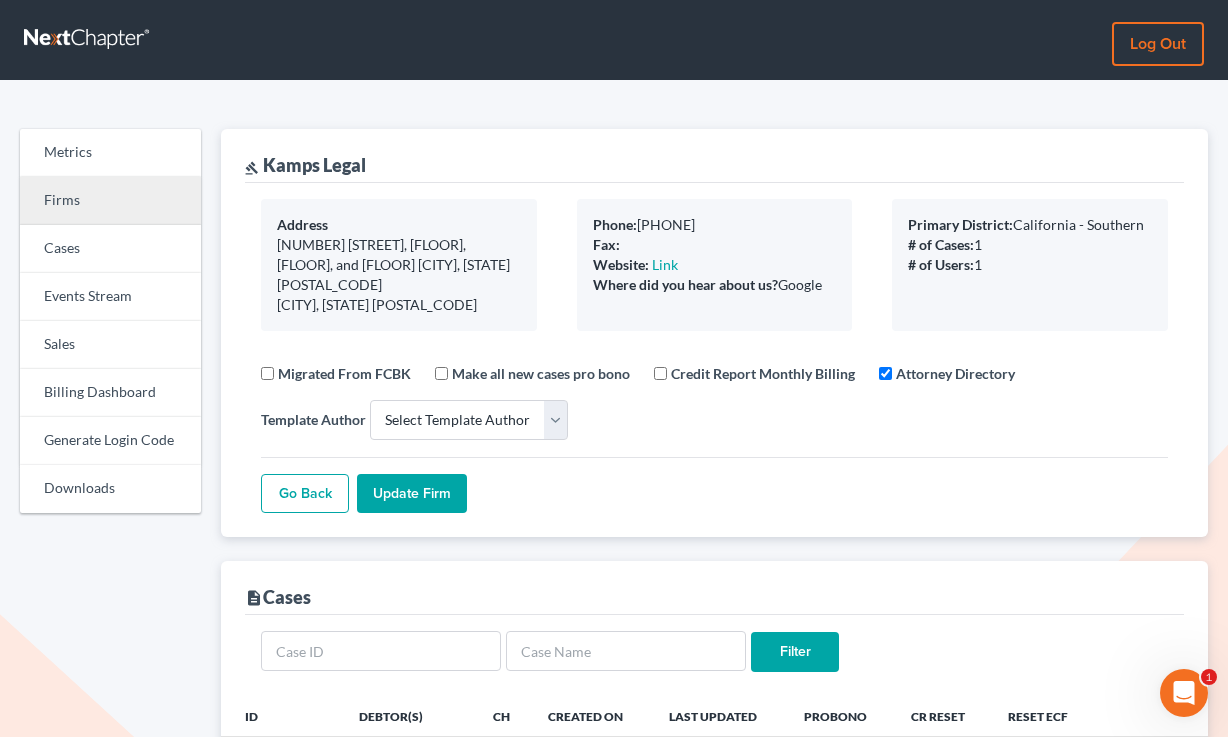 click on "Firms" at bounding box center [110, 201] 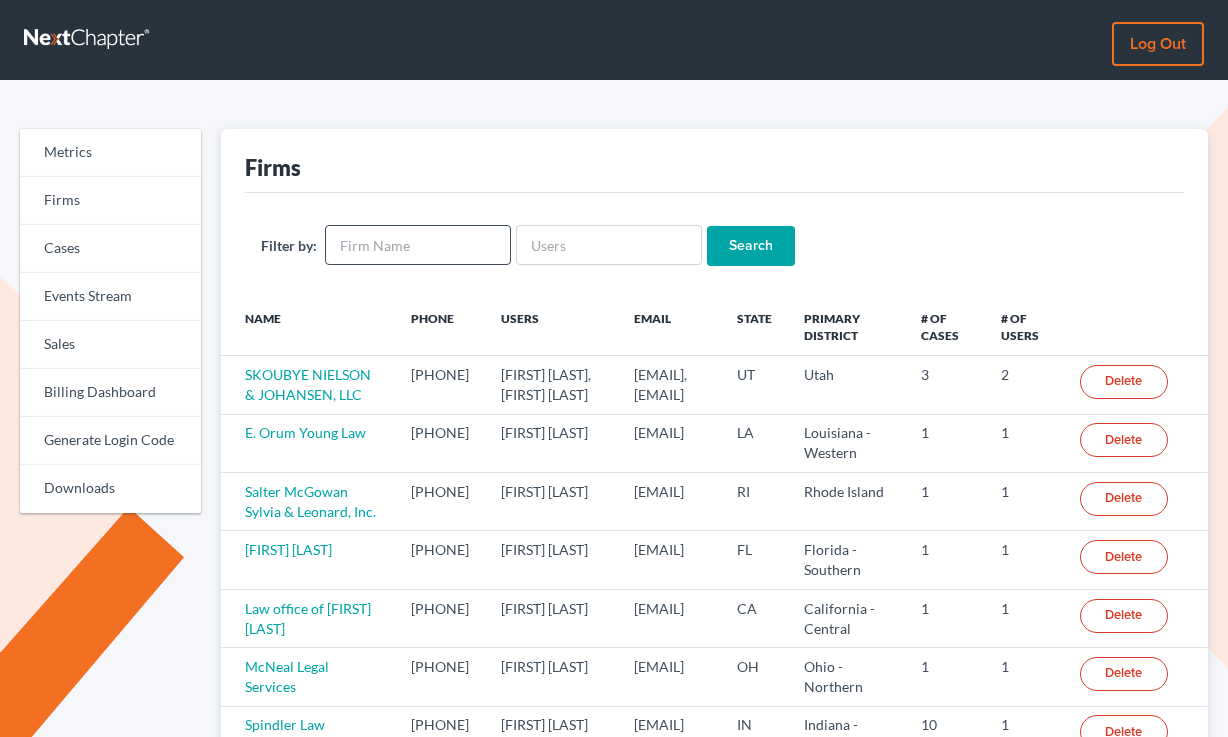 scroll, scrollTop: 0, scrollLeft: 0, axis: both 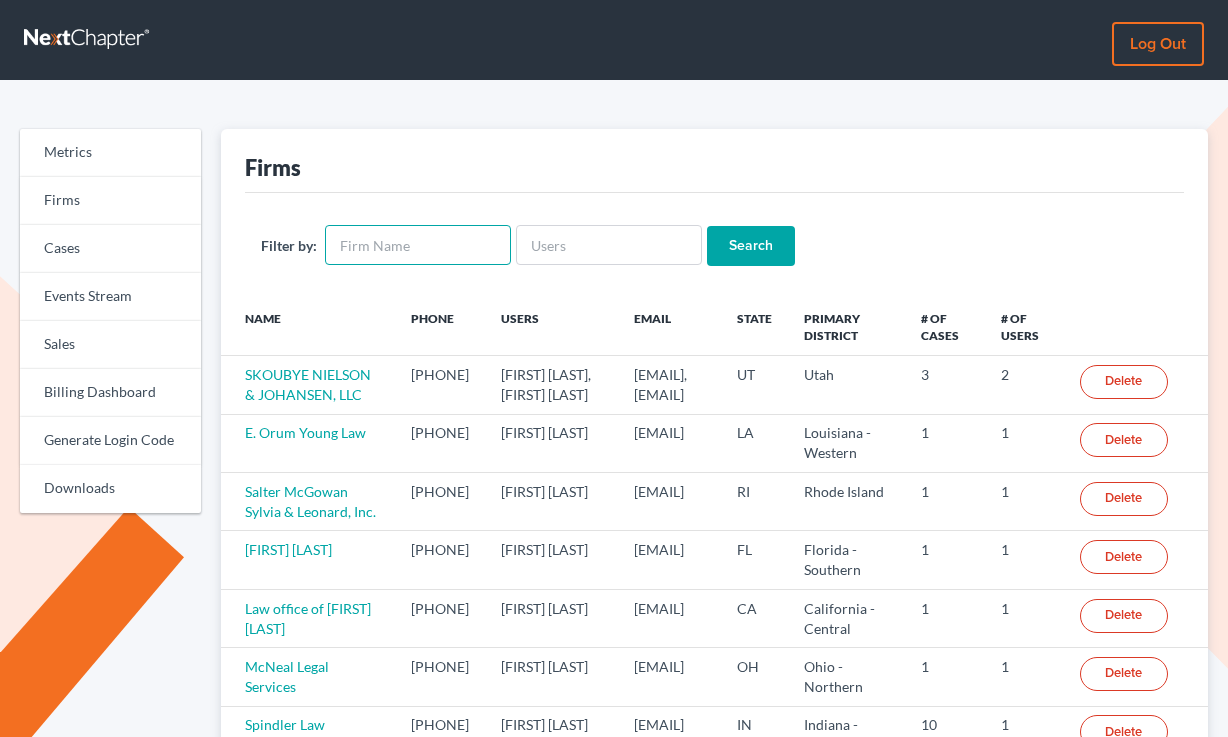 click at bounding box center (418, 245) 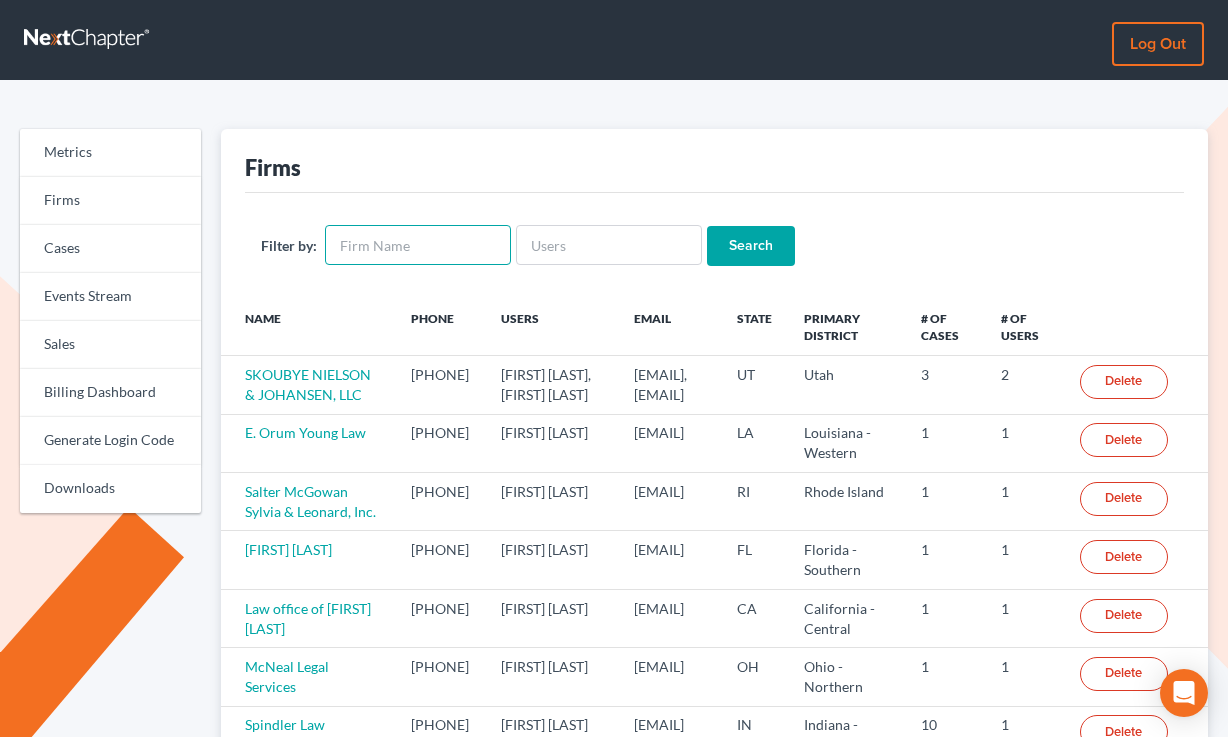 paste on "Wolff & Orenstein LLC" 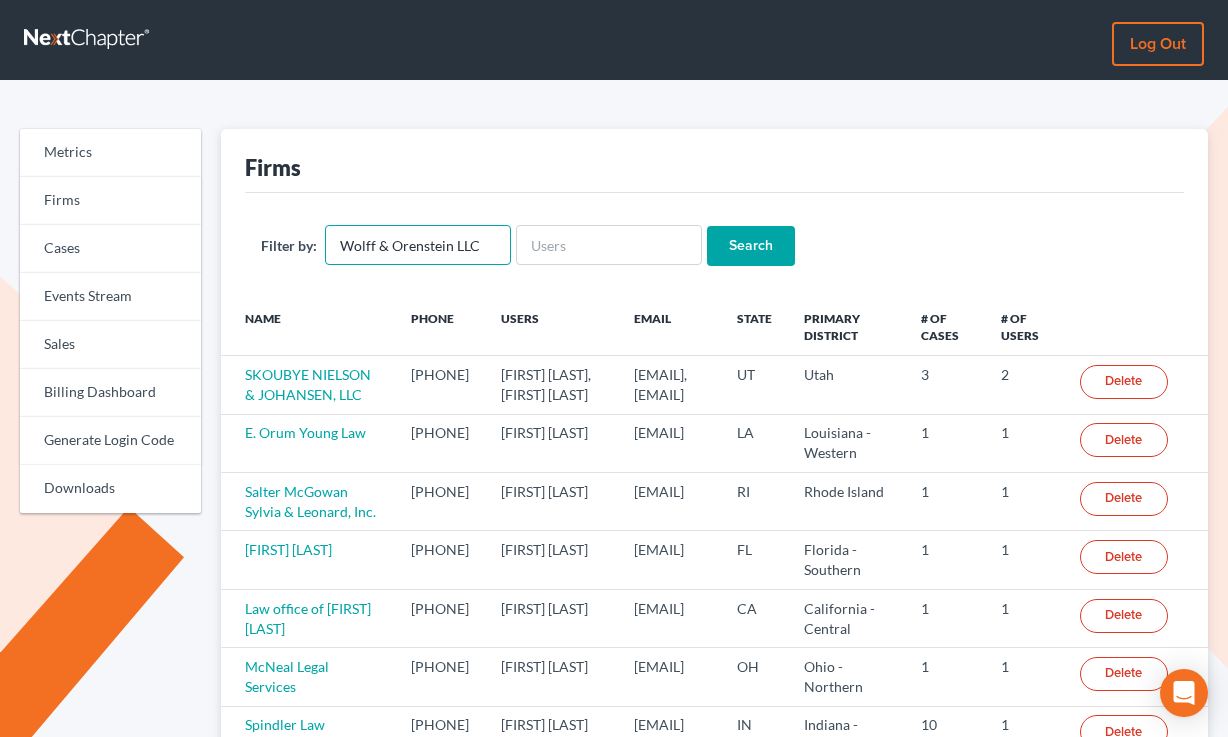type on "Wolff & Orenstein LLC" 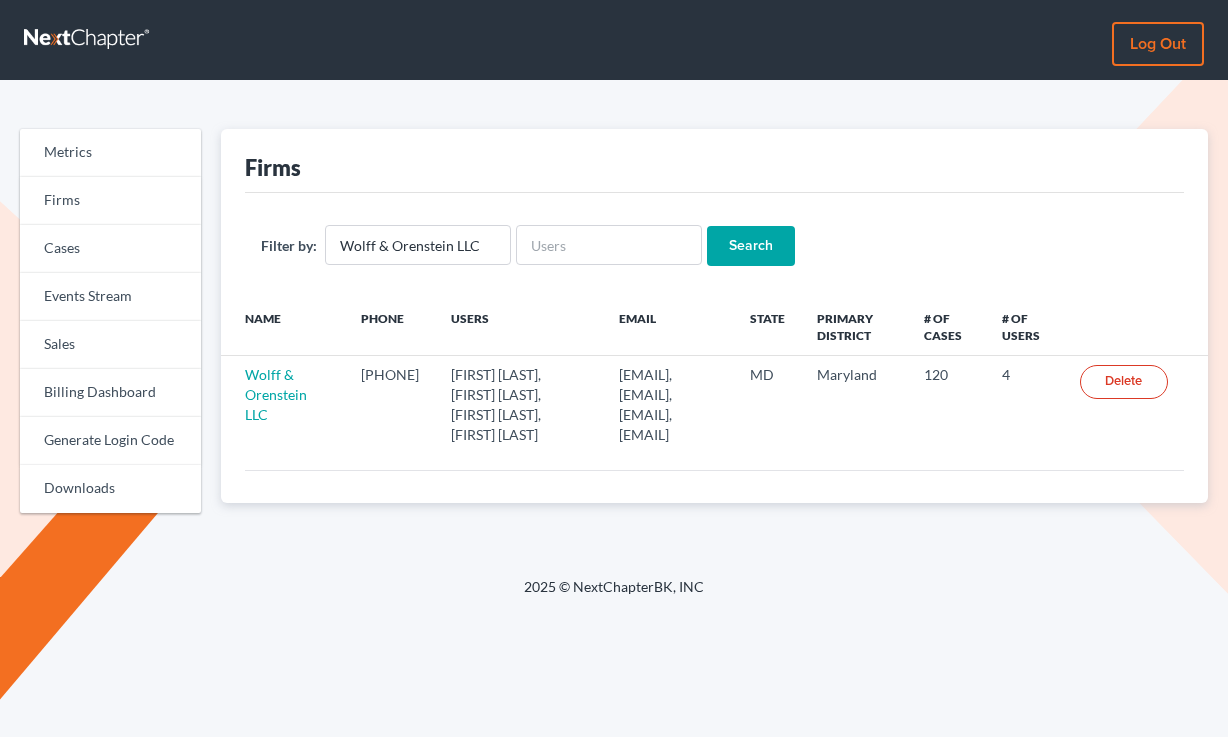 scroll, scrollTop: 0, scrollLeft: 0, axis: both 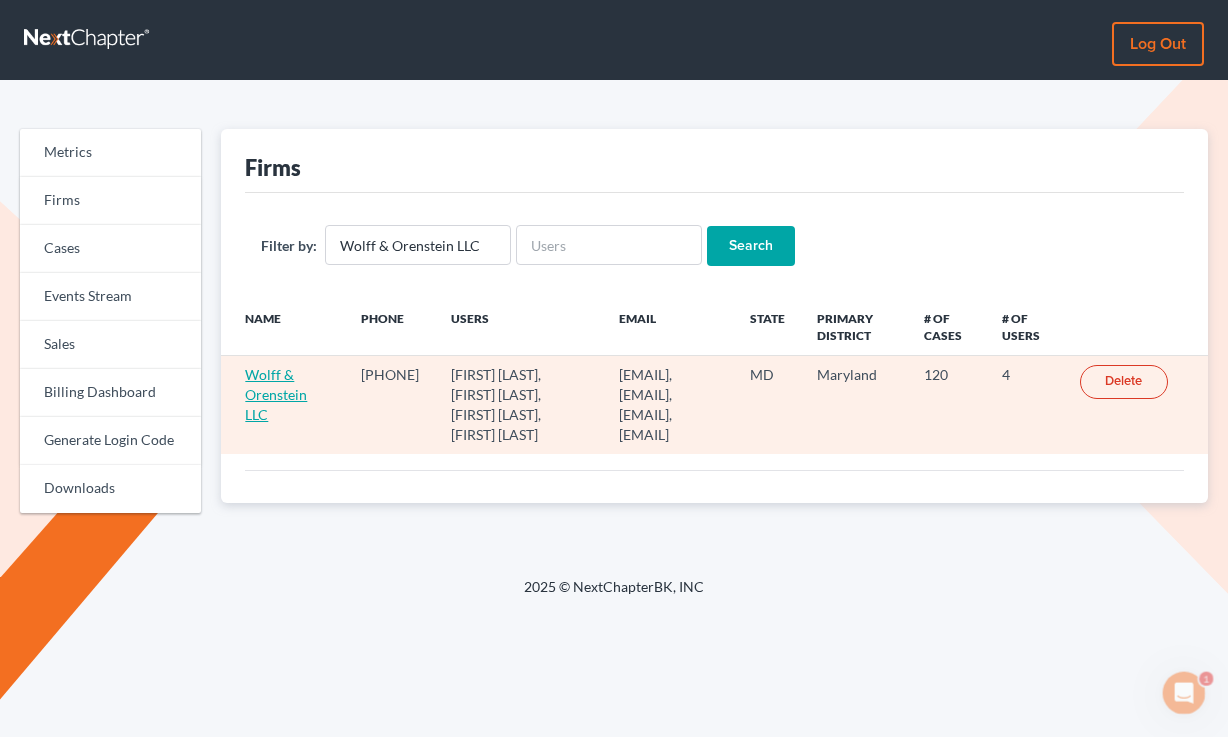 click on "Wolff & Orenstein LLC" at bounding box center (276, 394) 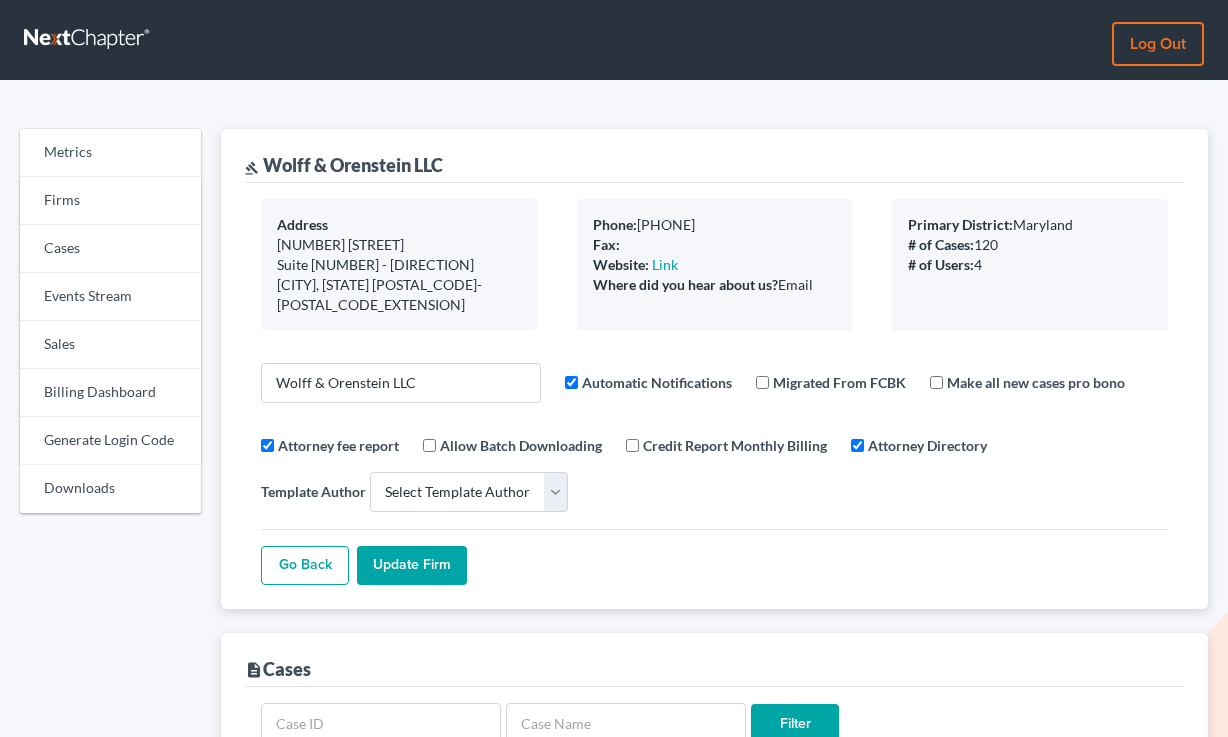 select 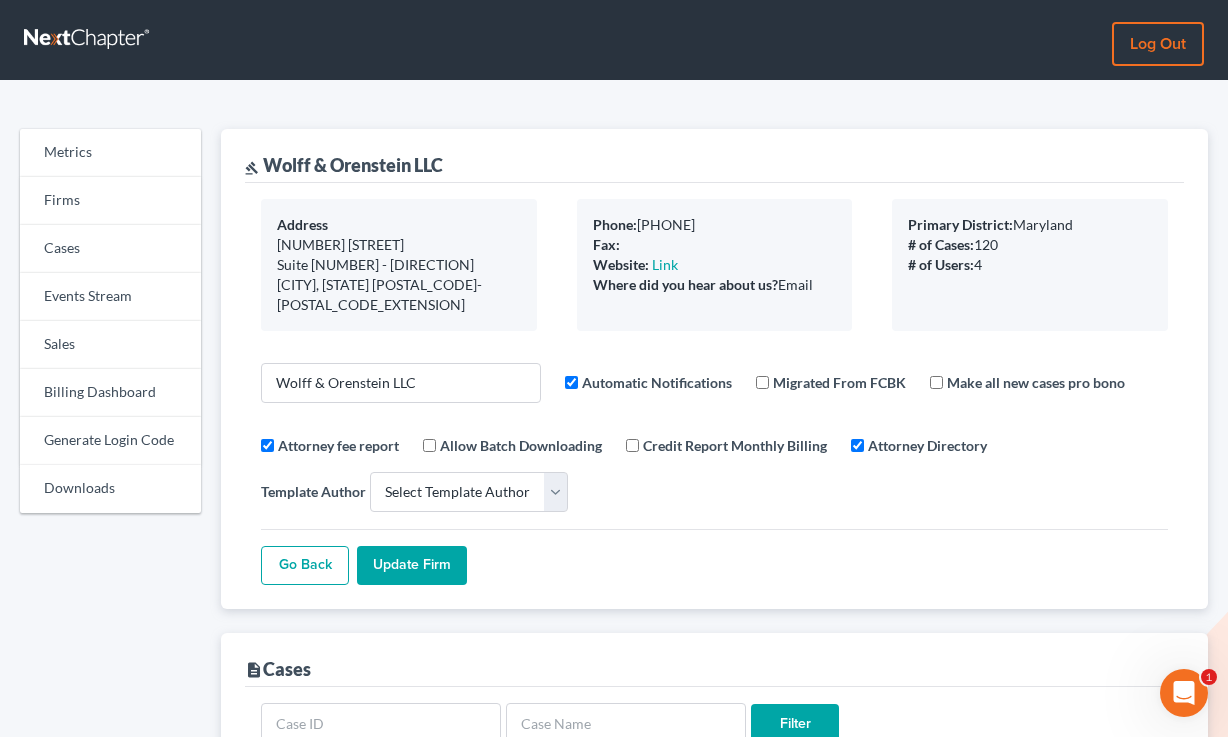 scroll, scrollTop: 0, scrollLeft: 0, axis: both 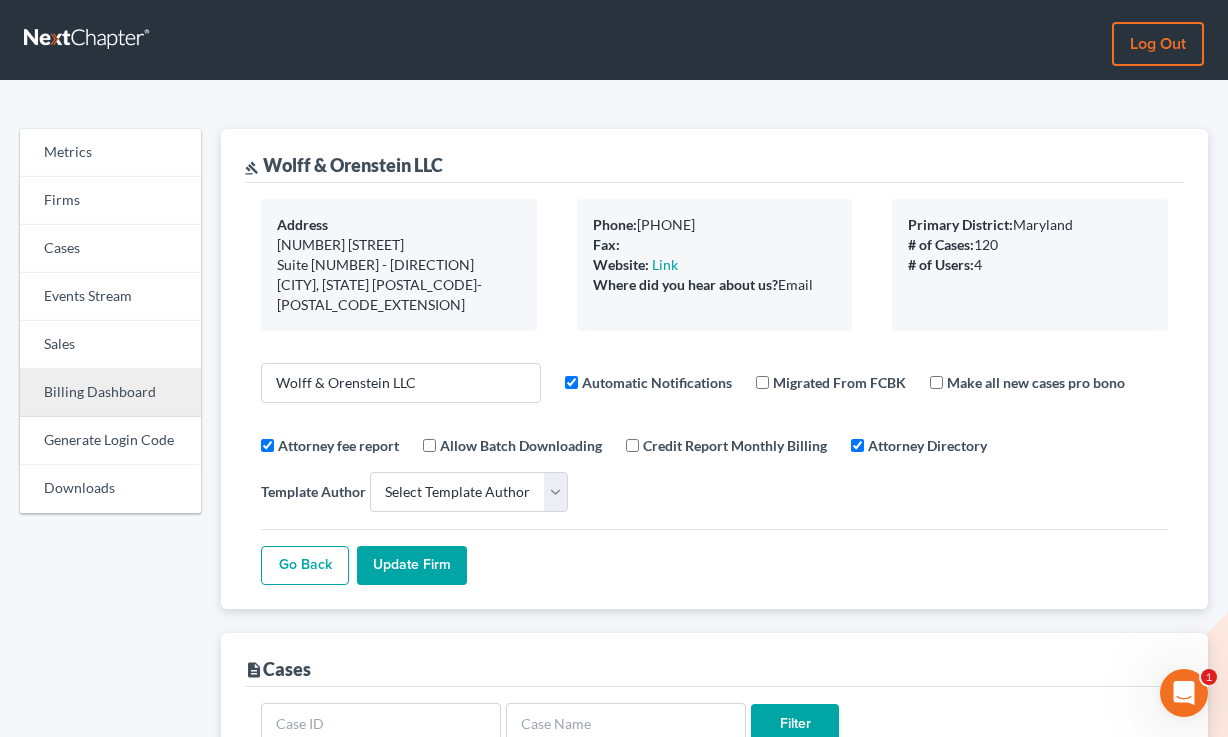 click on "Billing Dashboard" at bounding box center [110, 393] 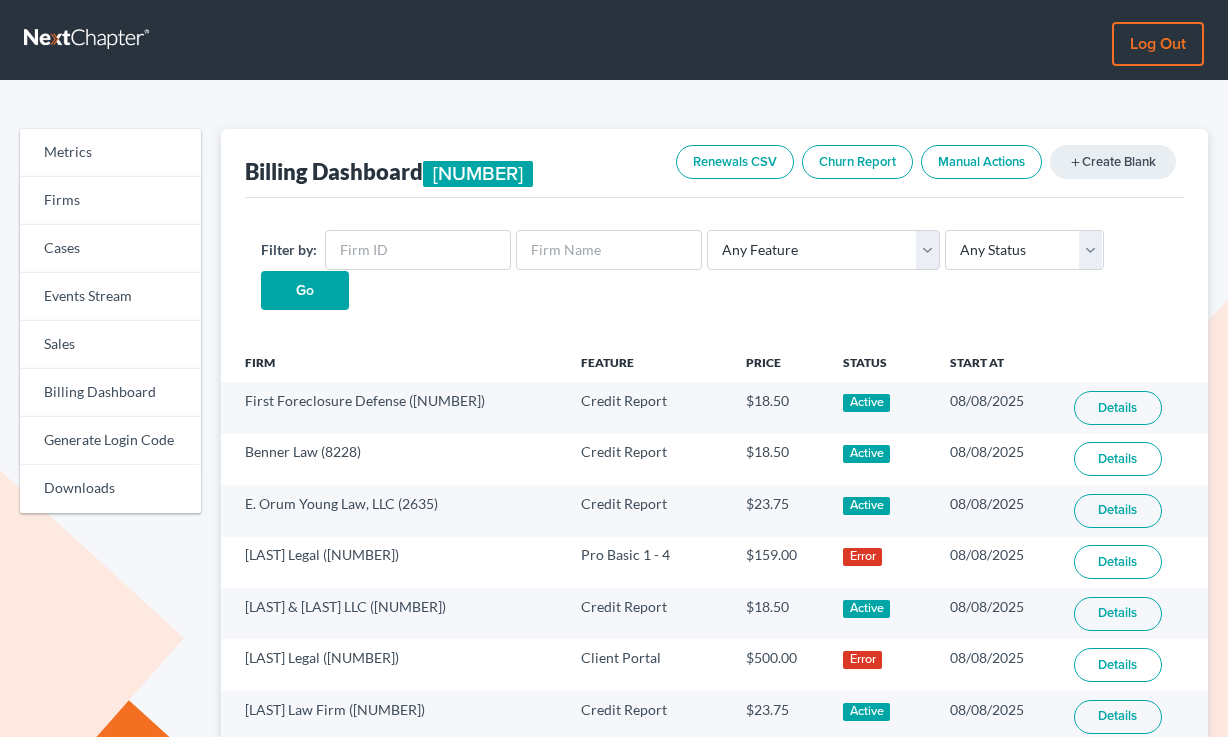 scroll, scrollTop: 0, scrollLeft: 0, axis: both 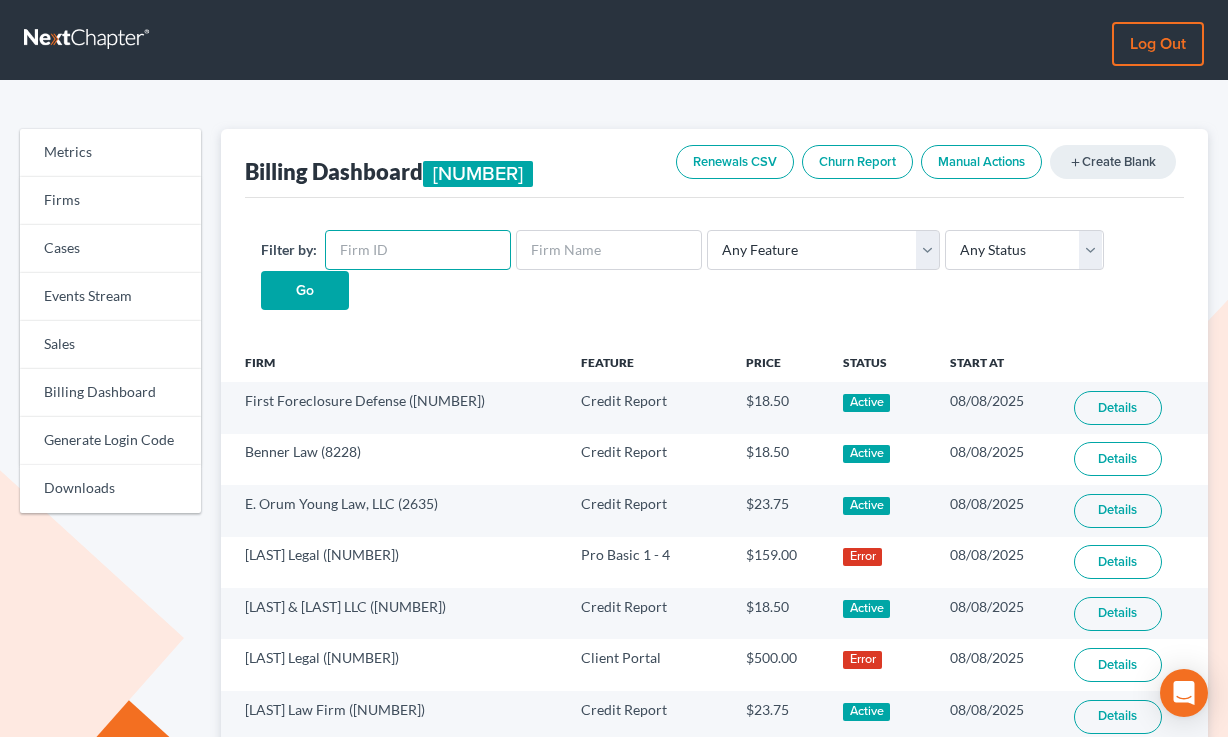 click at bounding box center (418, 250) 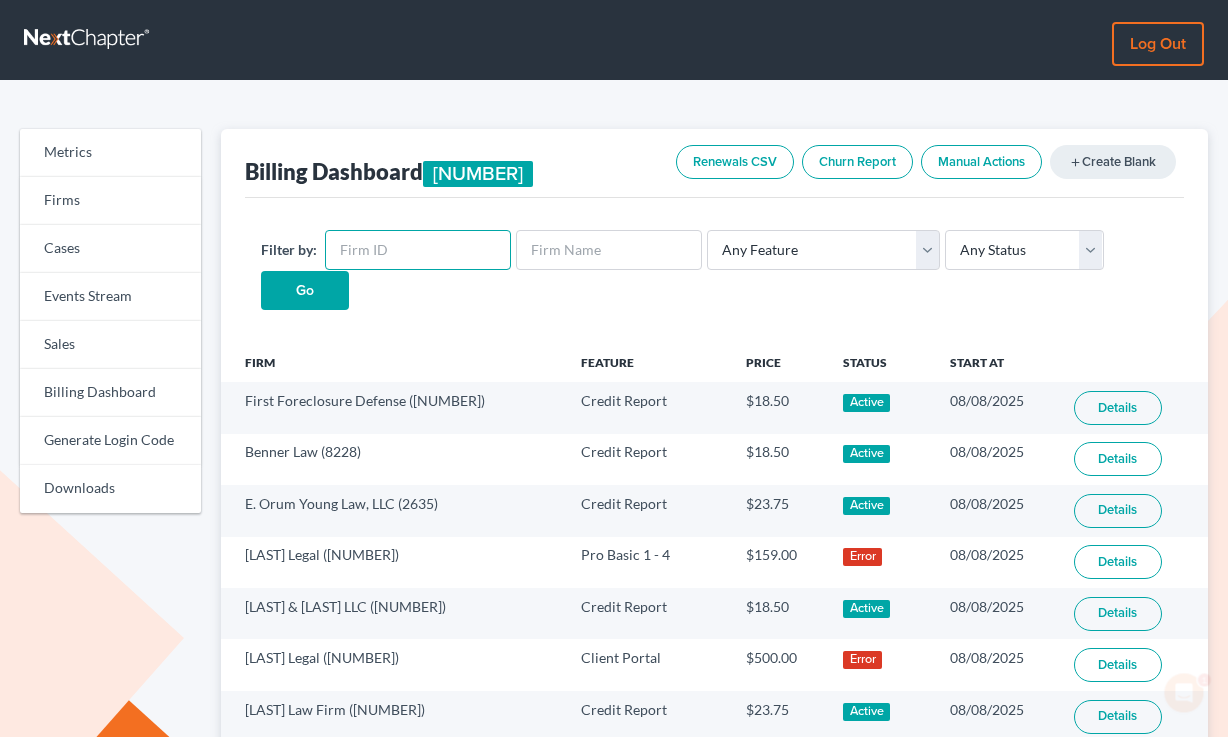 scroll, scrollTop: 0, scrollLeft: 0, axis: both 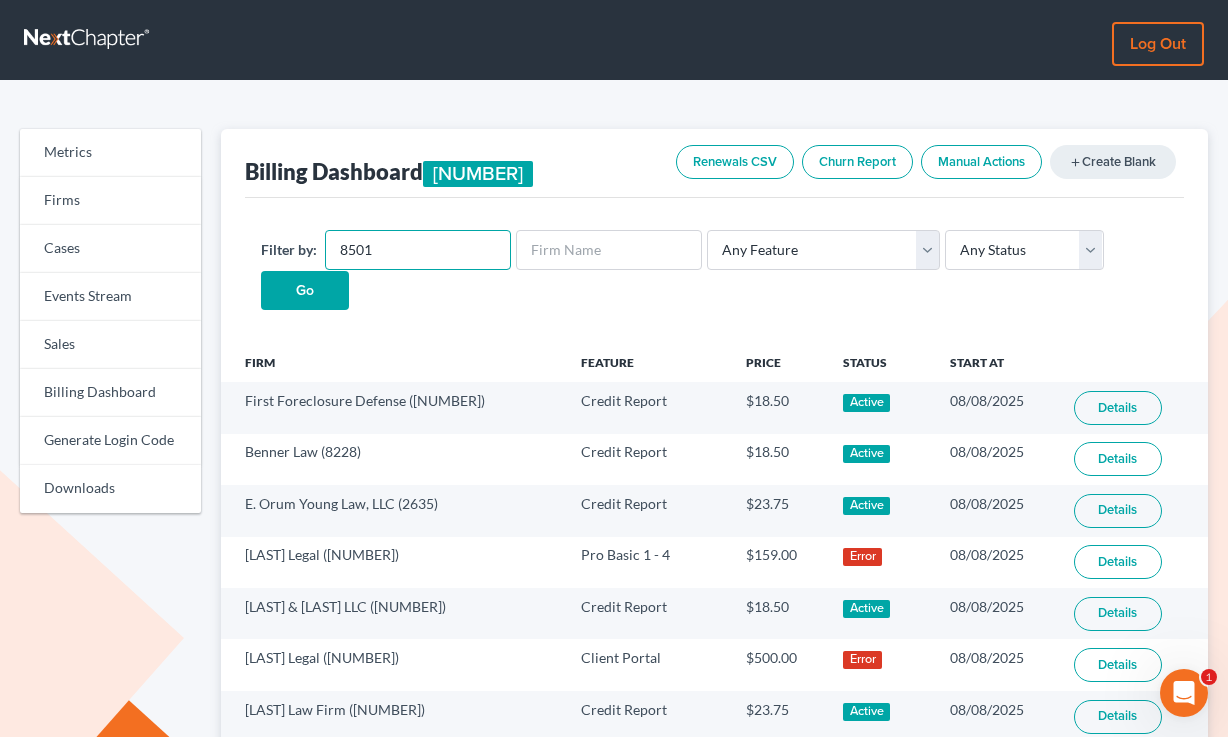 type on "8501" 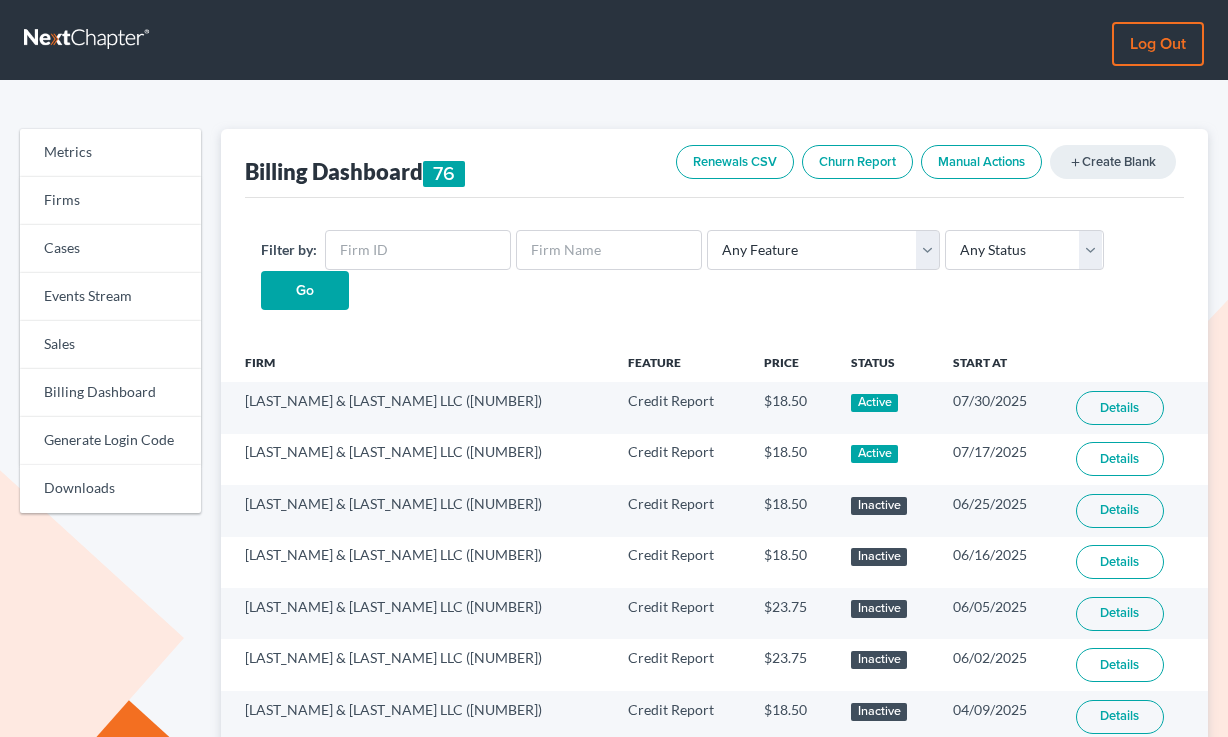 scroll, scrollTop: 0, scrollLeft: 0, axis: both 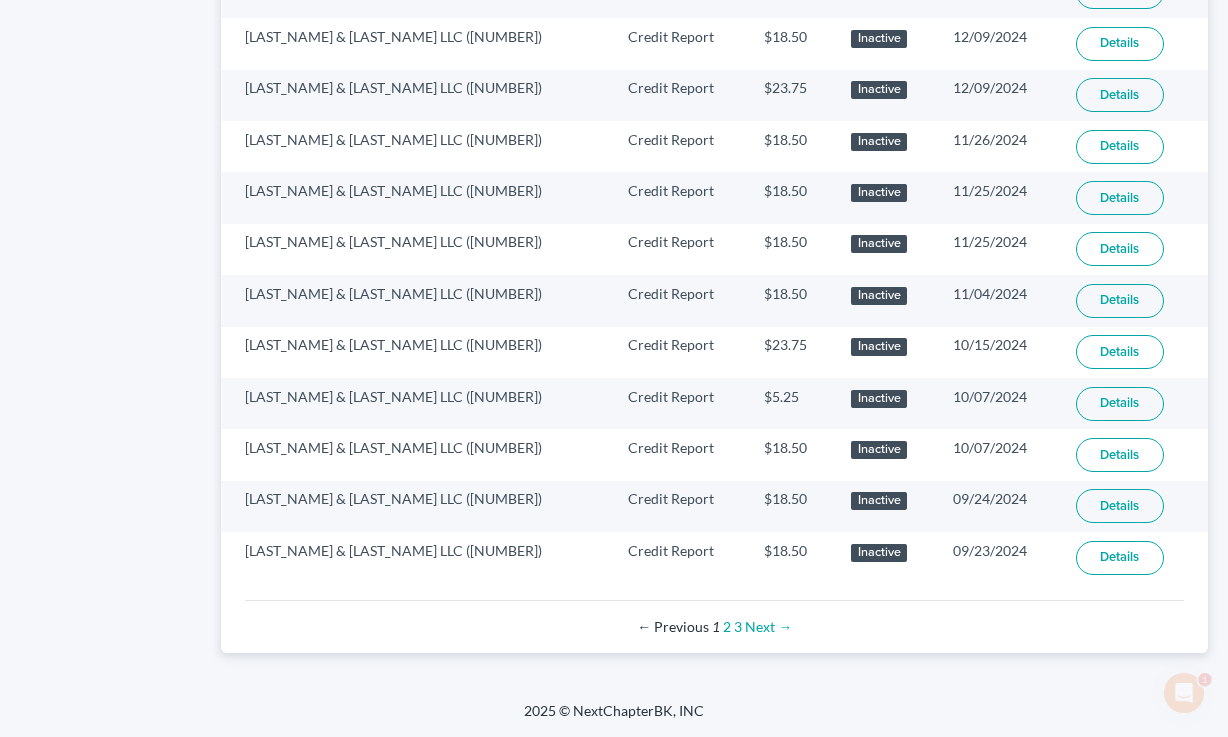 click on "← Previous   1   2   3   Next →" at bounding box center [714, 627] 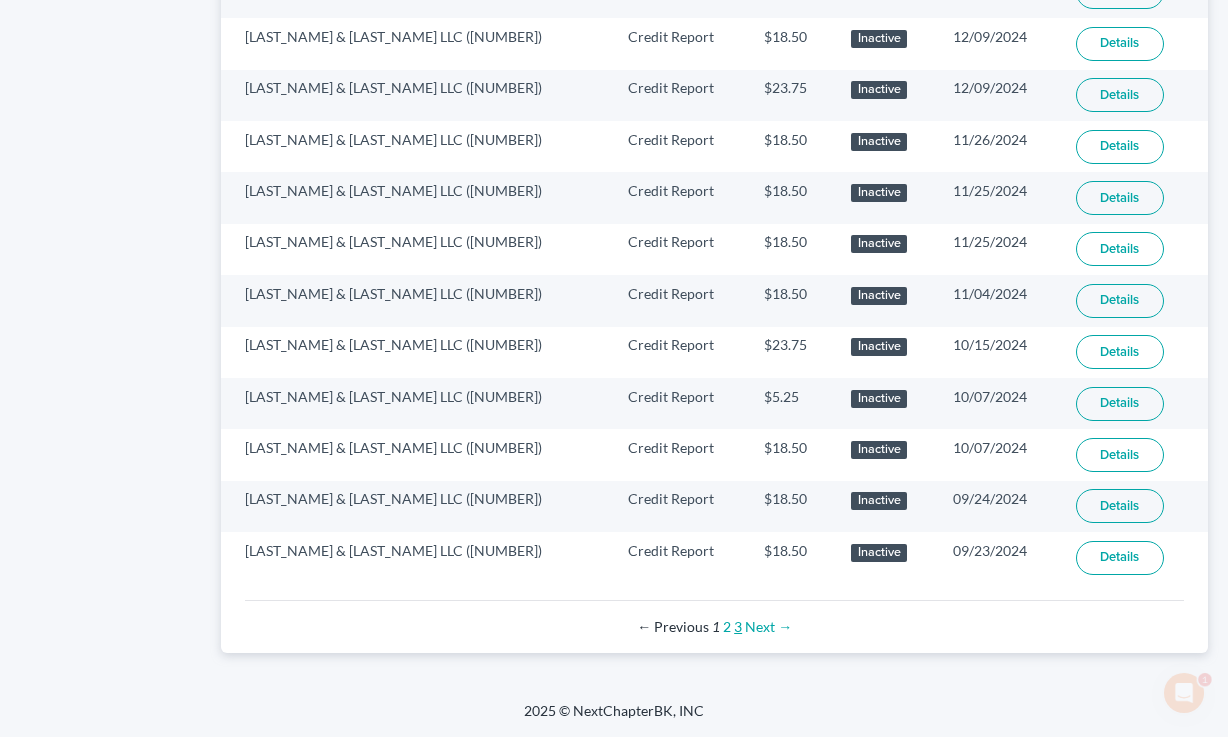 click on "3" at bounding box center [738, 626] 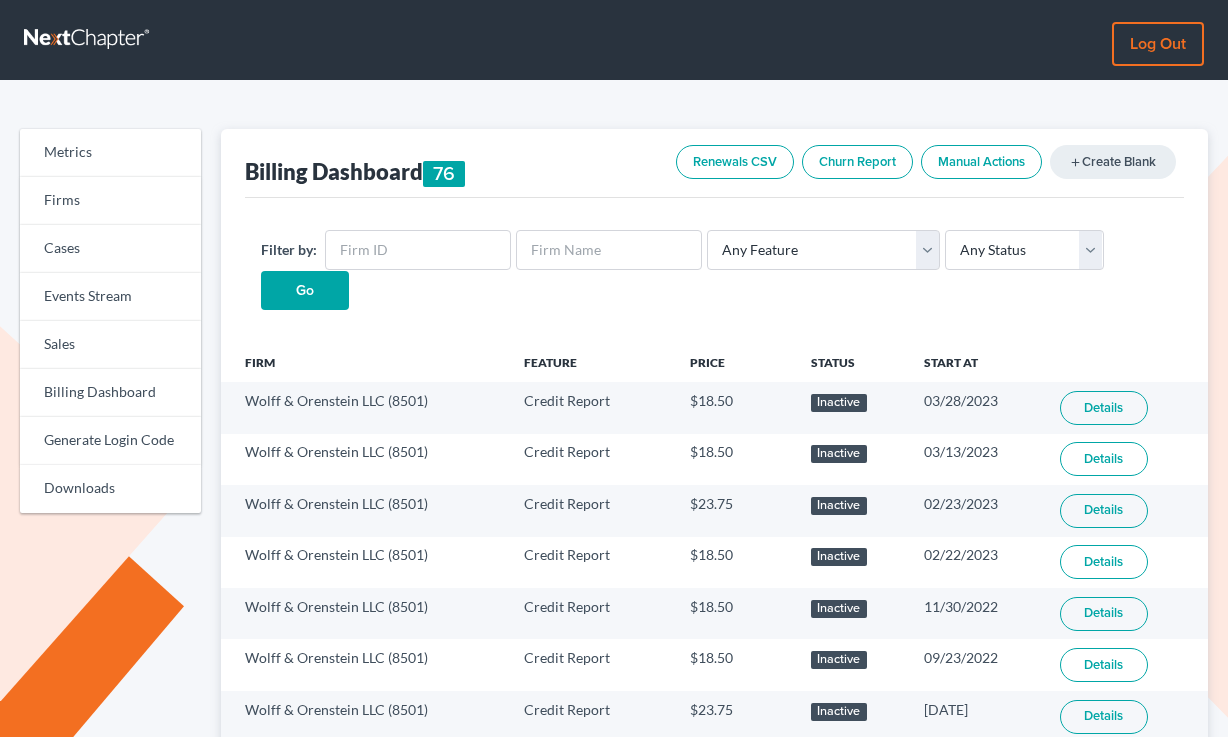 scroll, scrollTop: 621, scrollLeft: 0, axis: vertical 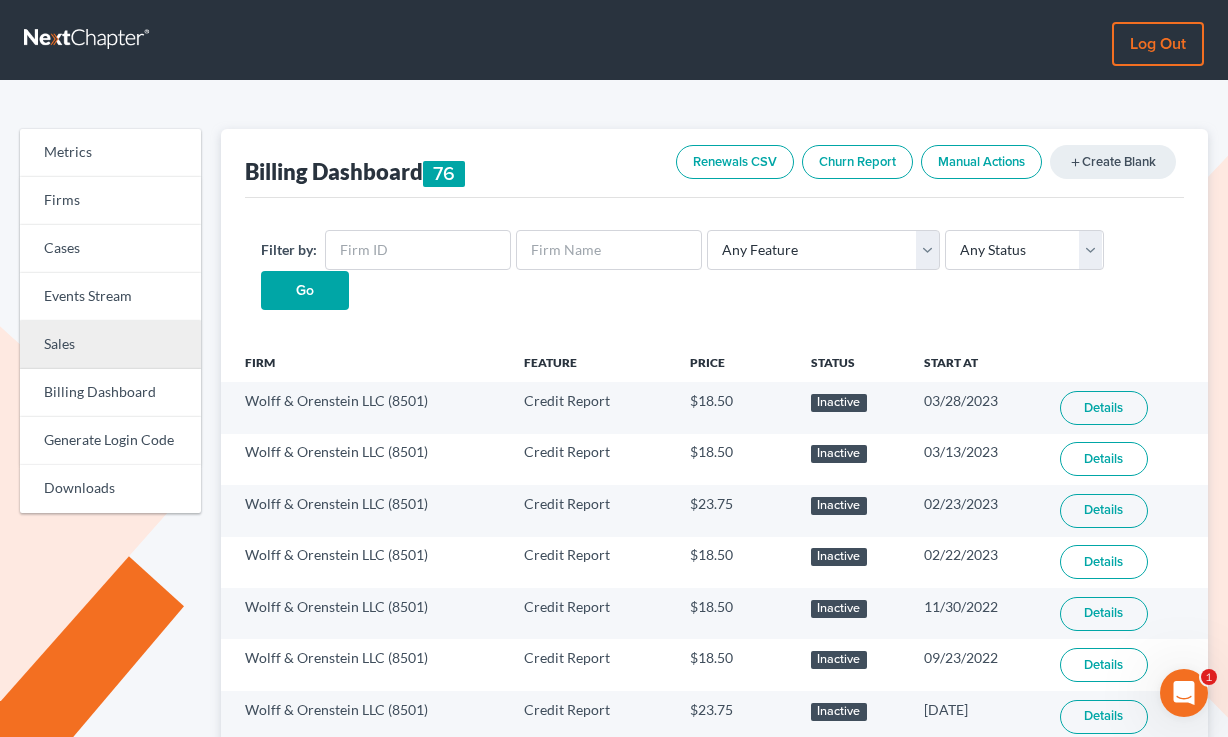 click on "Sales" at bounding box center (110, 345) 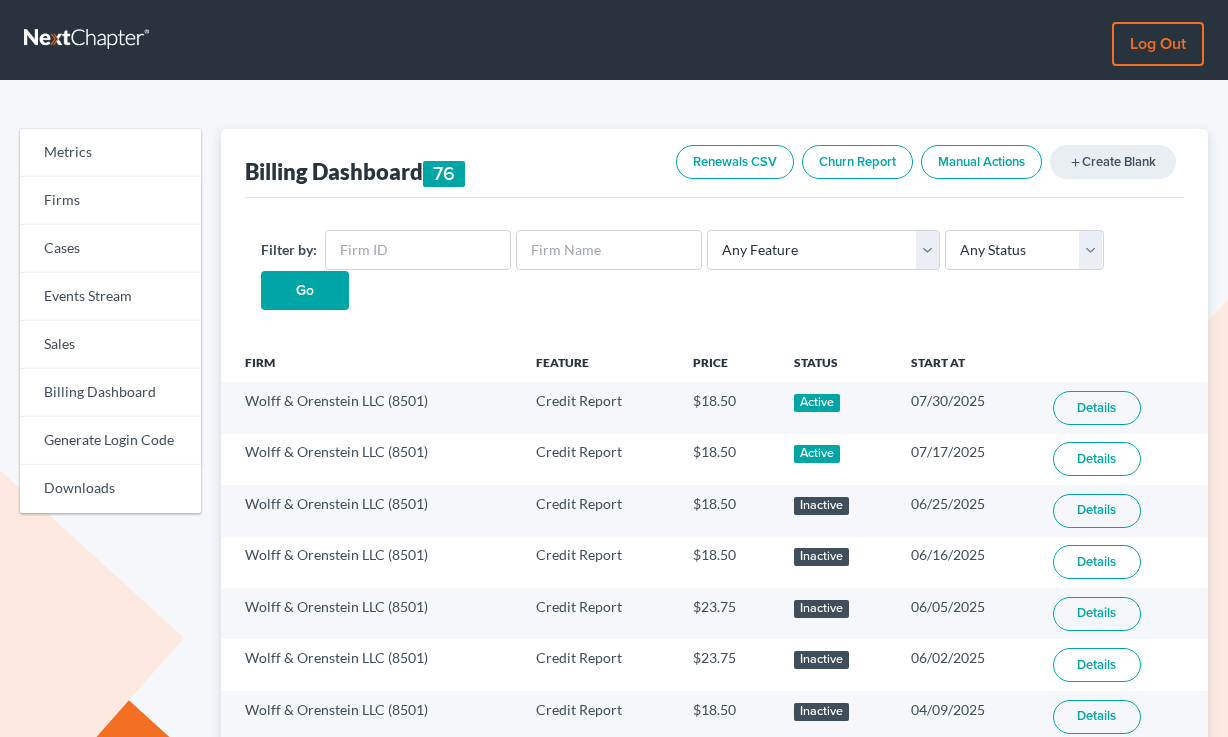 scroll, scrollTop: 1341, scrollLeft: 0, axis: vertical 